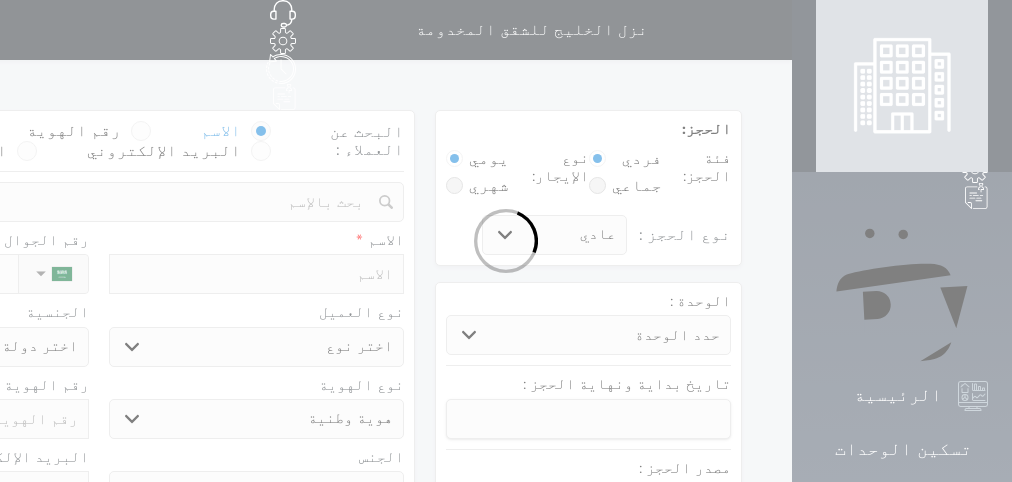 select on "1" 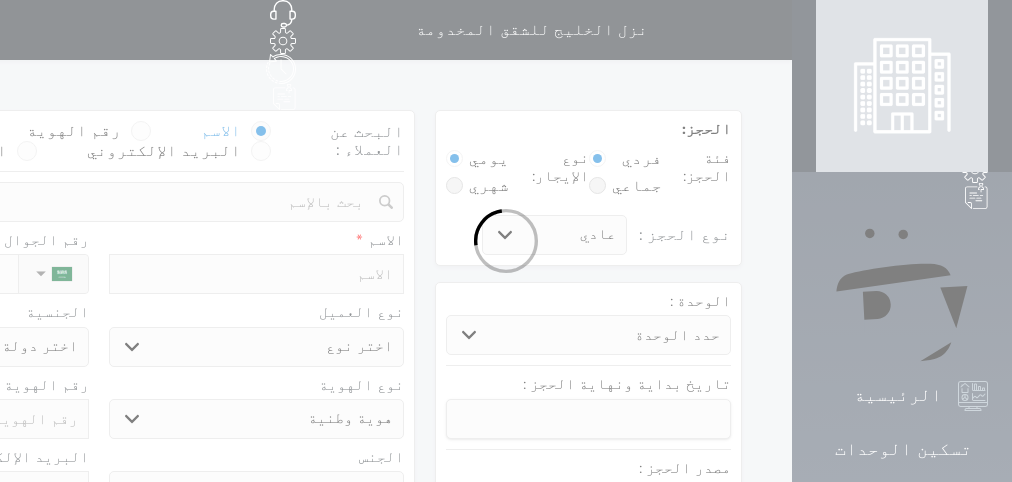 select 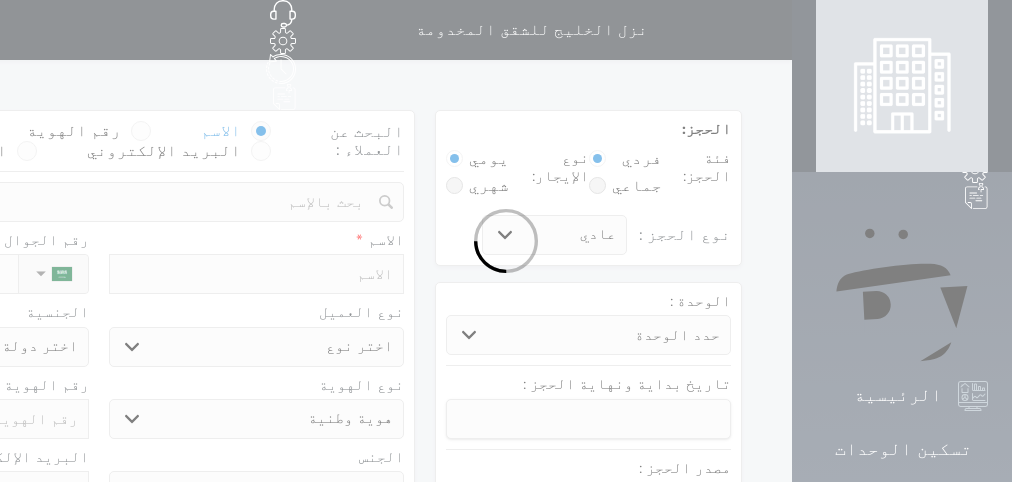 scroll, scrollTop: 0, scrollLeft: 0, axis: both 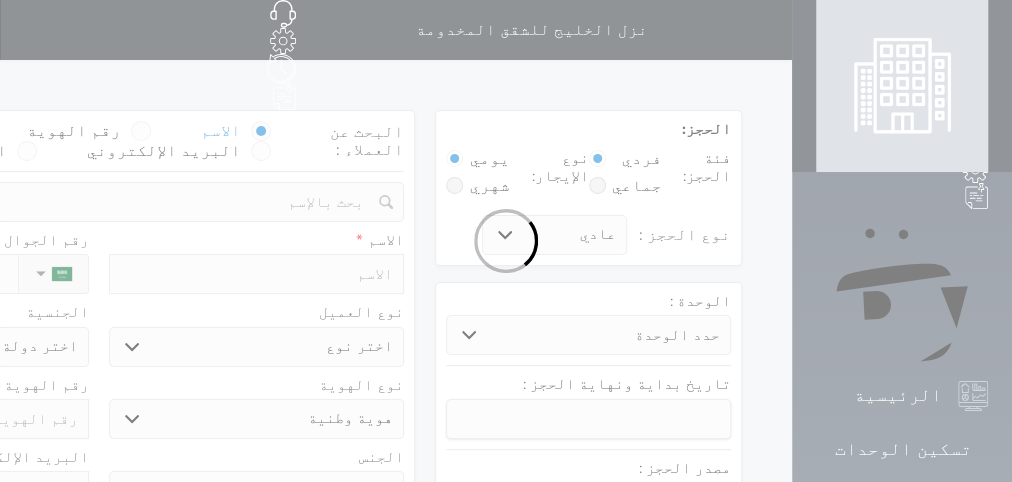 select 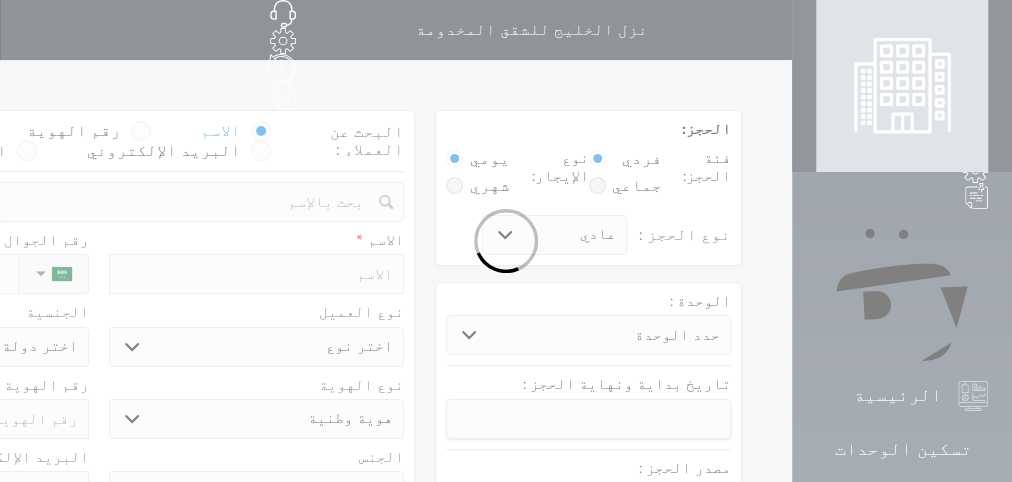select 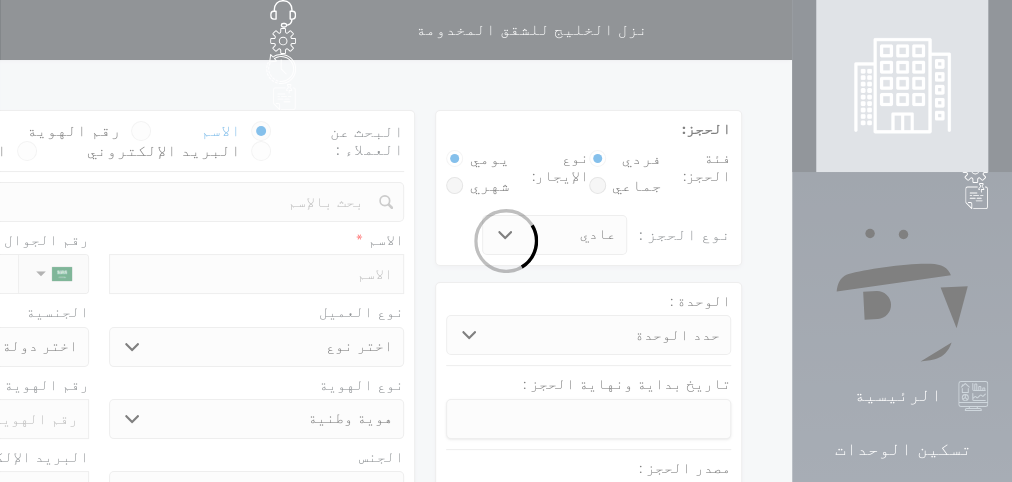select 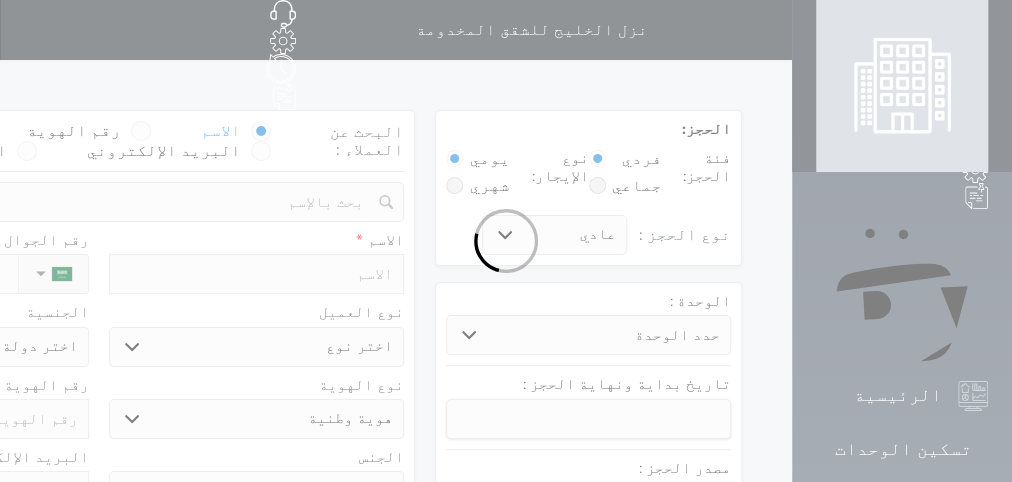 select on "113" 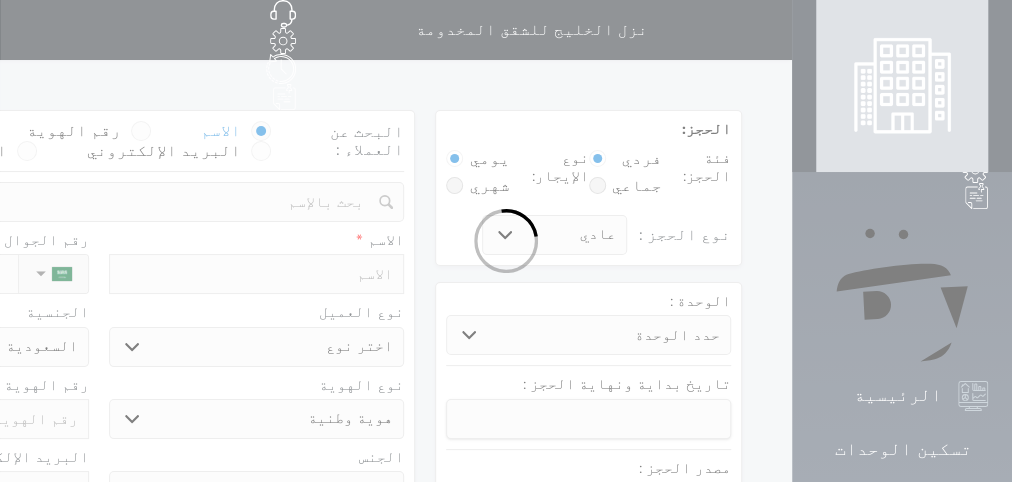 select 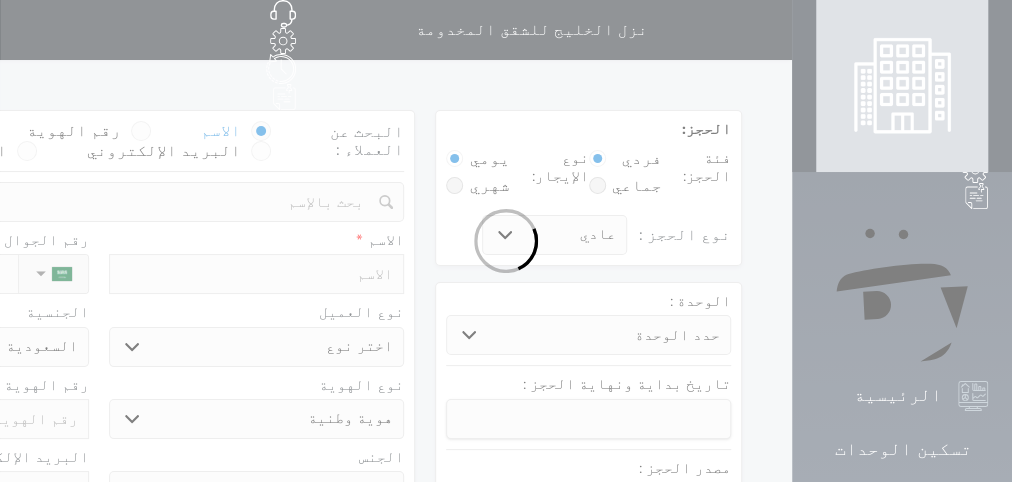 select 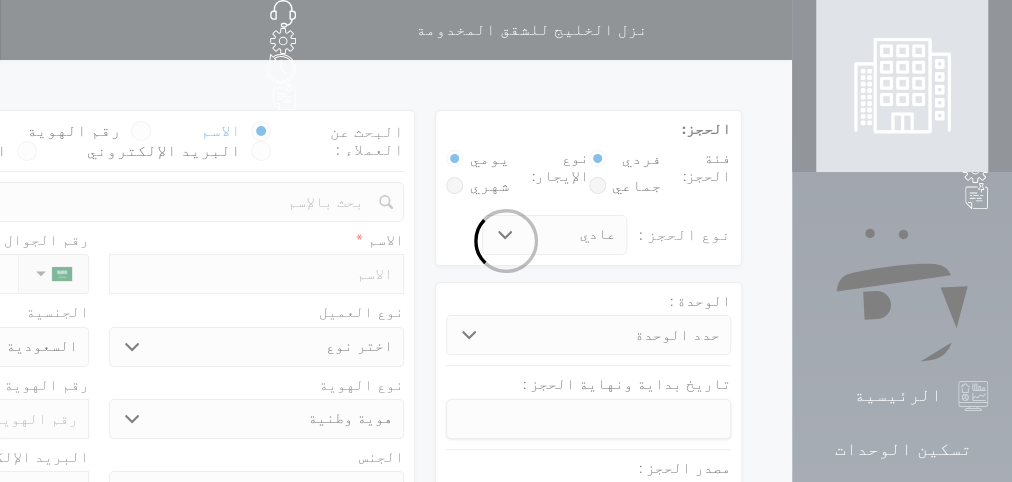 select 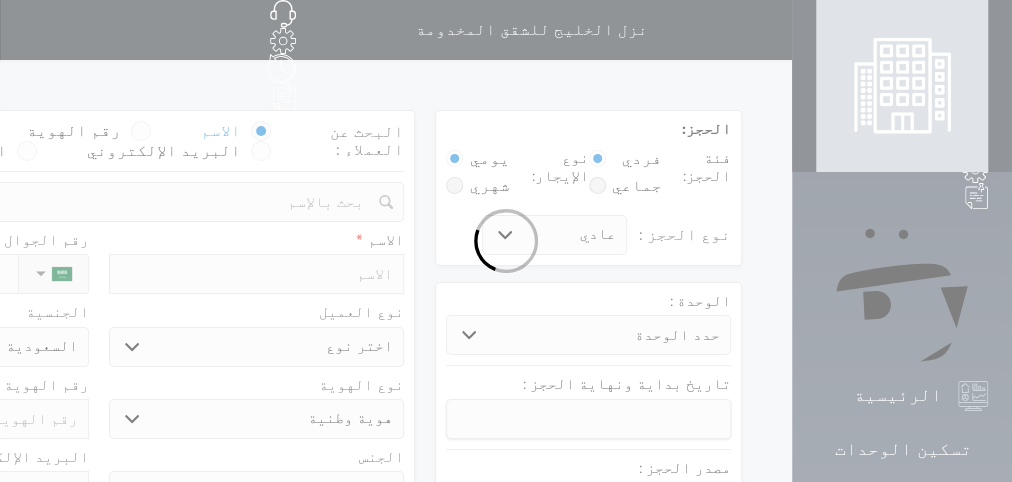 select 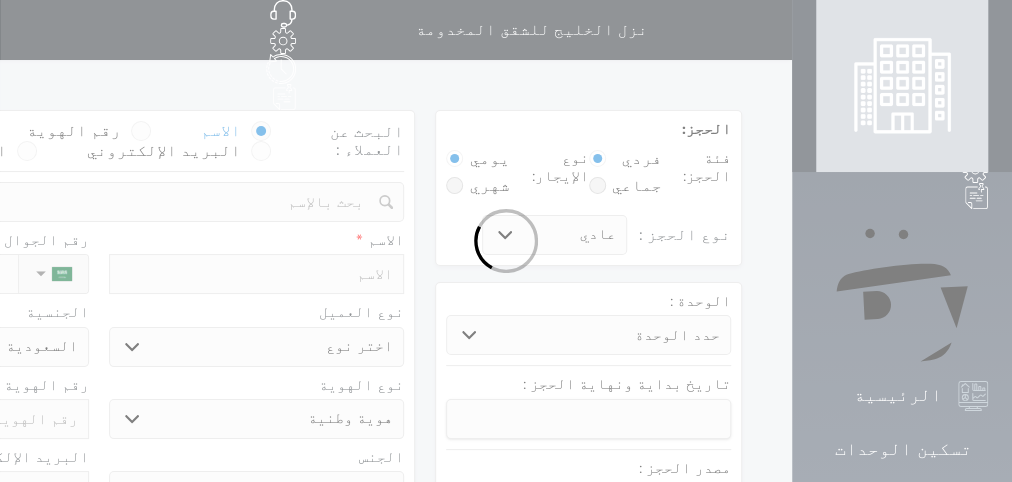 select 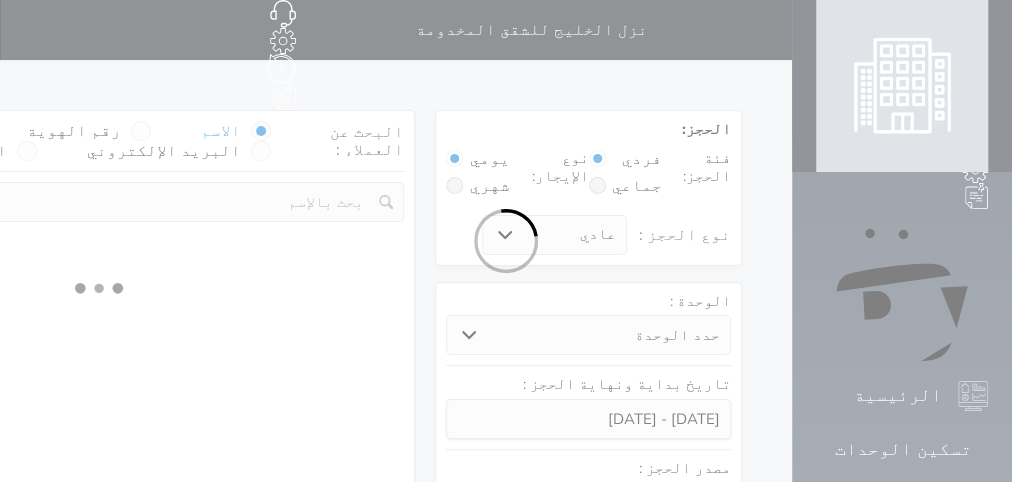 select 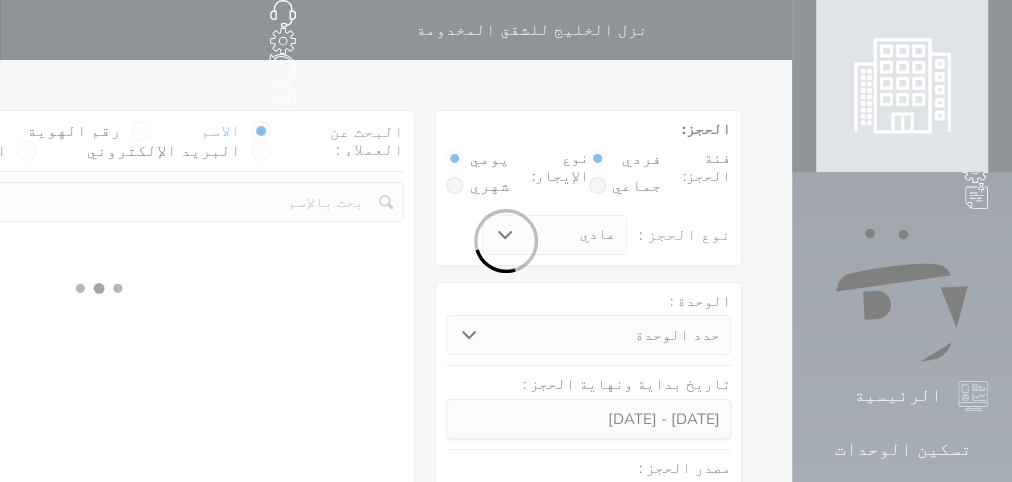 select 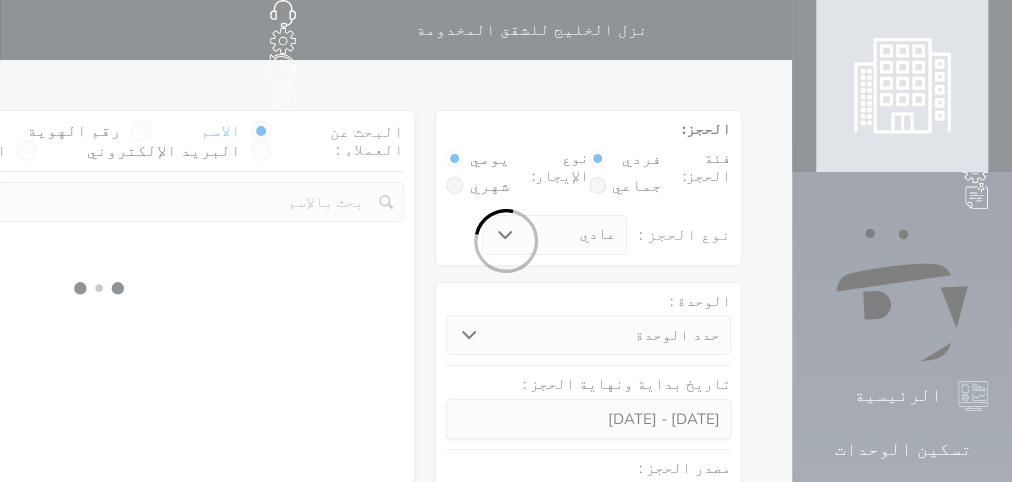 select on "9418" 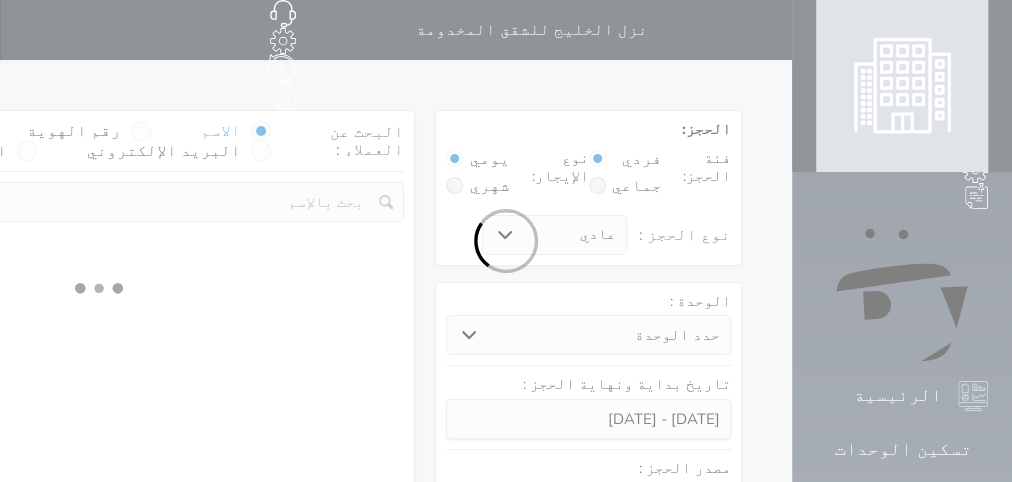 select on "1" 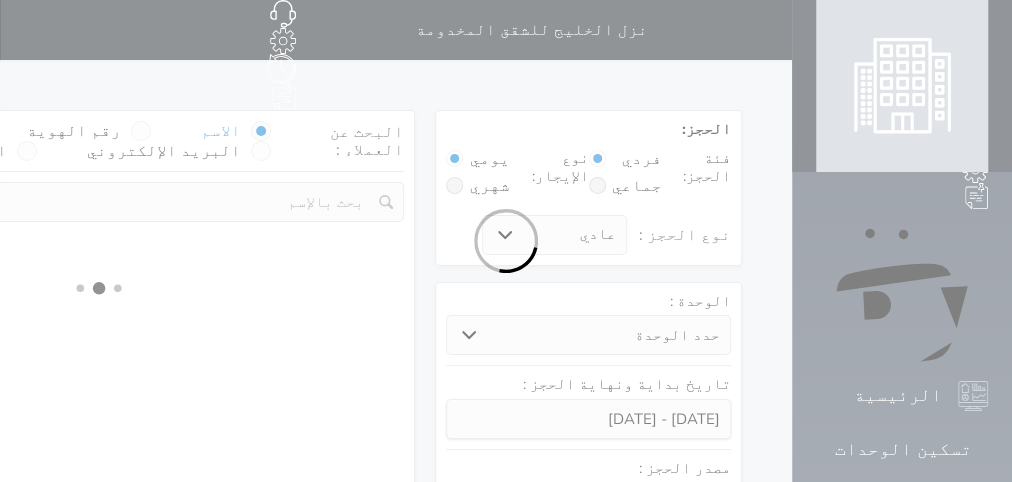 select on "113" 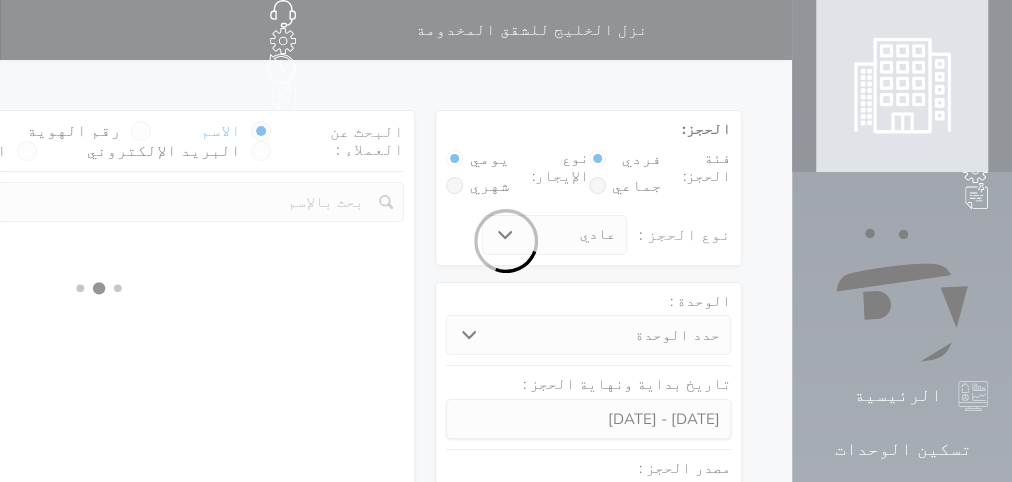 select on "1" 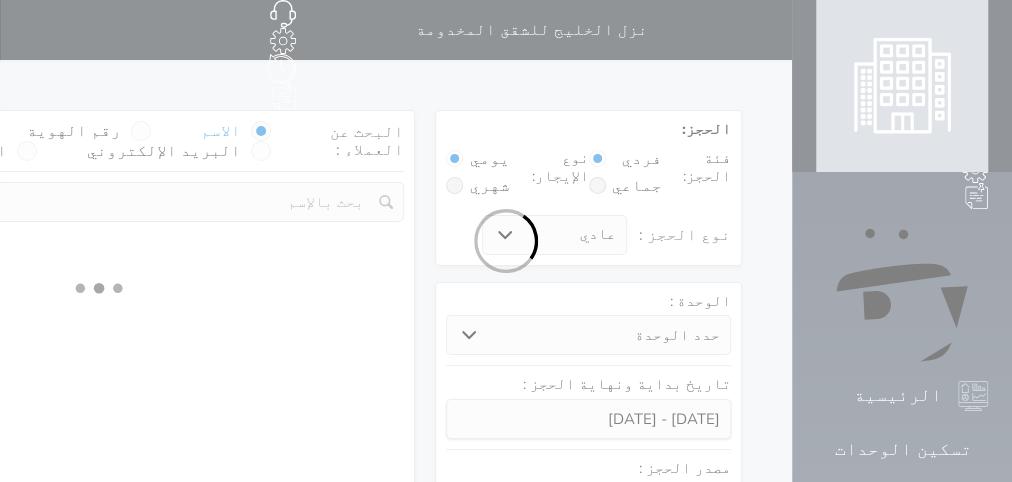 select 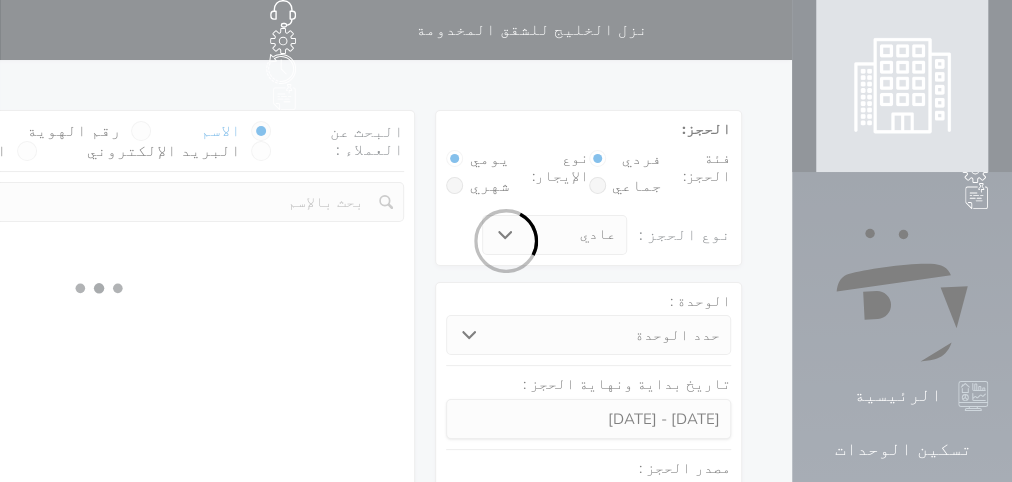 select on "7" 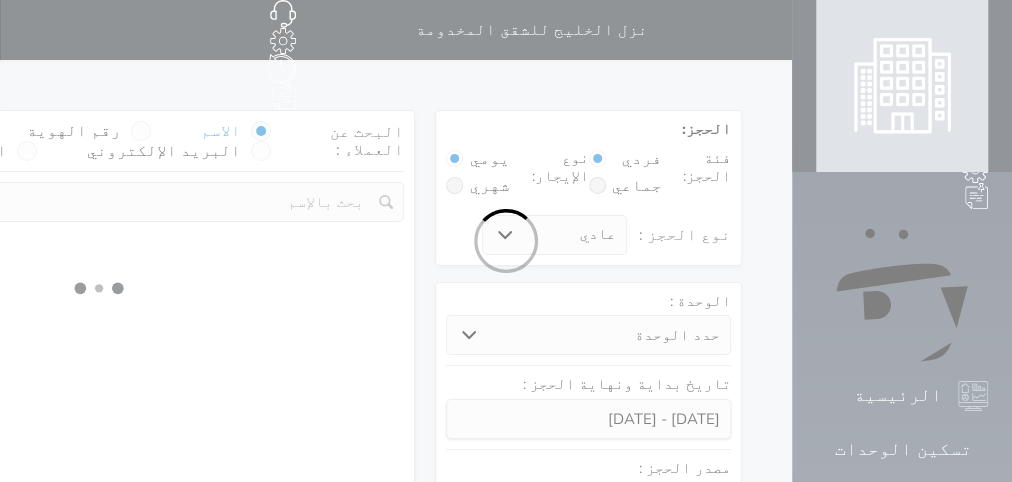 select 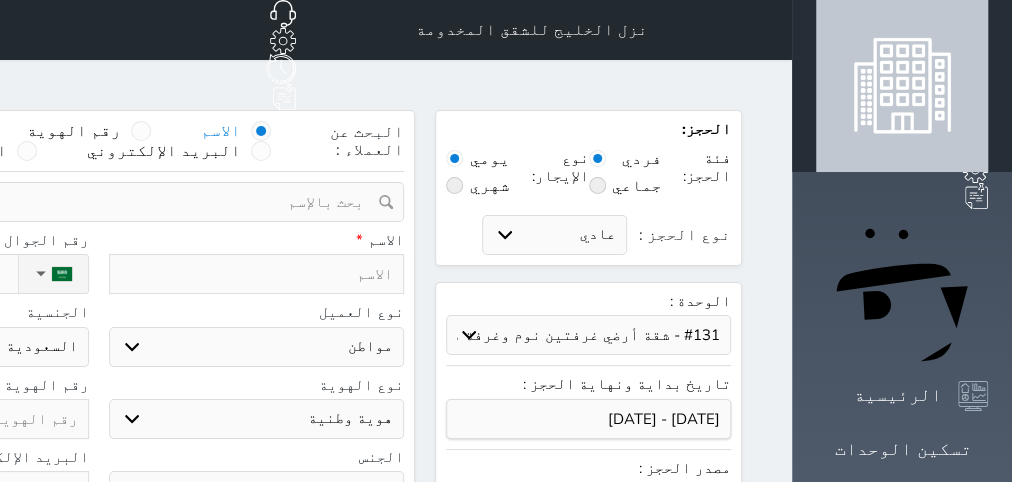 select 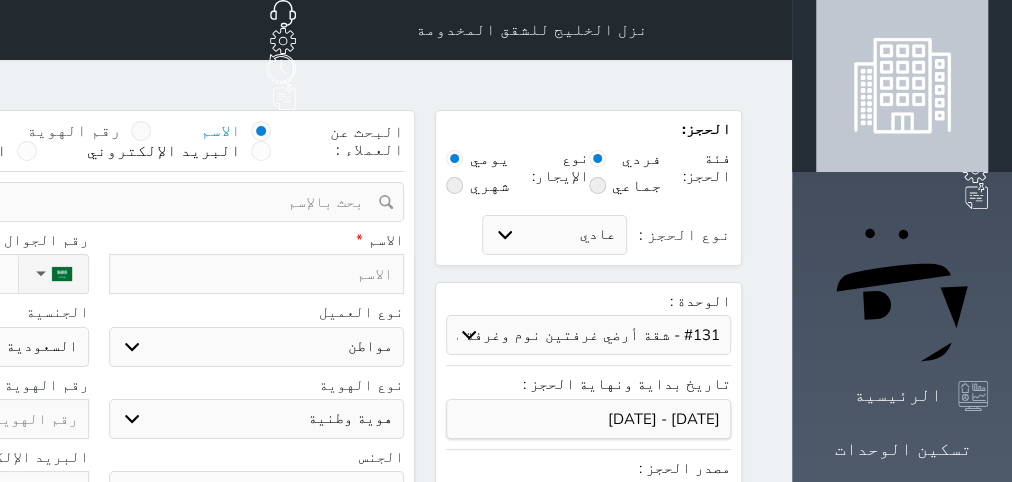 select 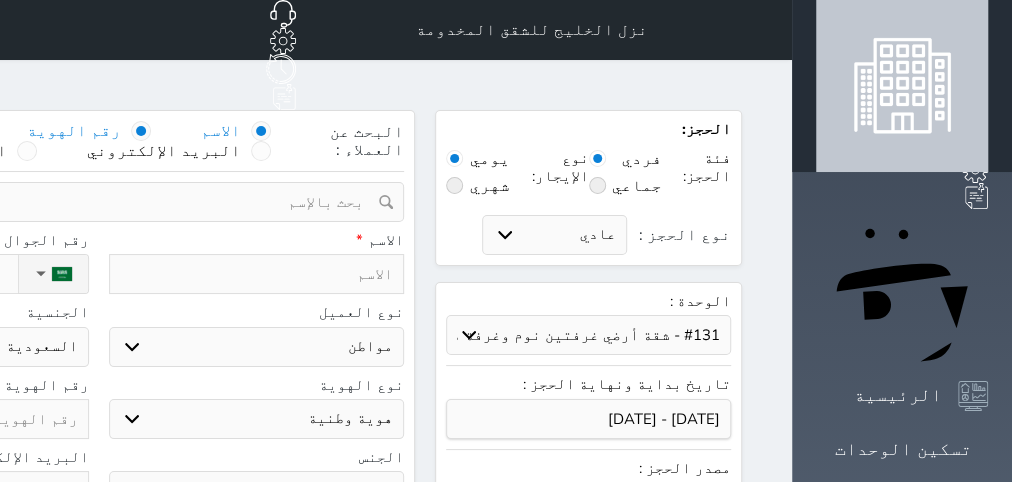 select 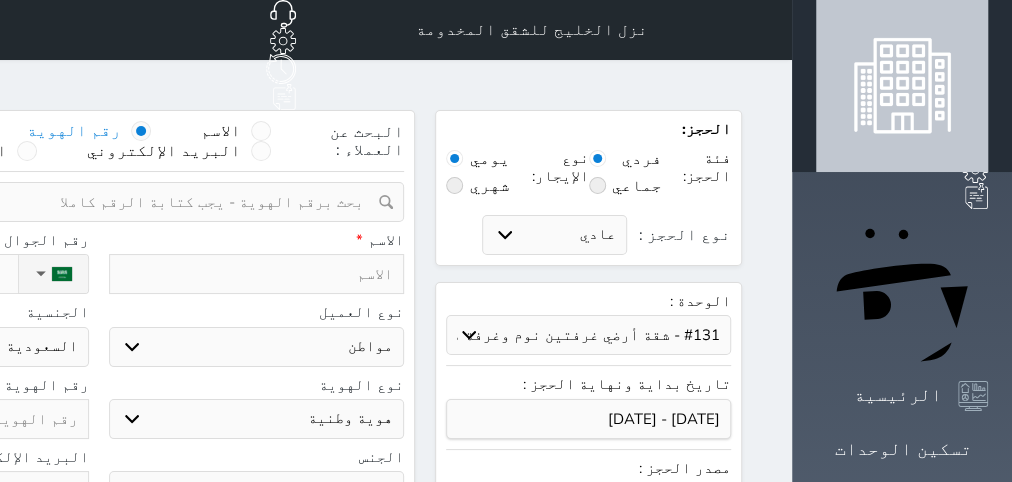 select 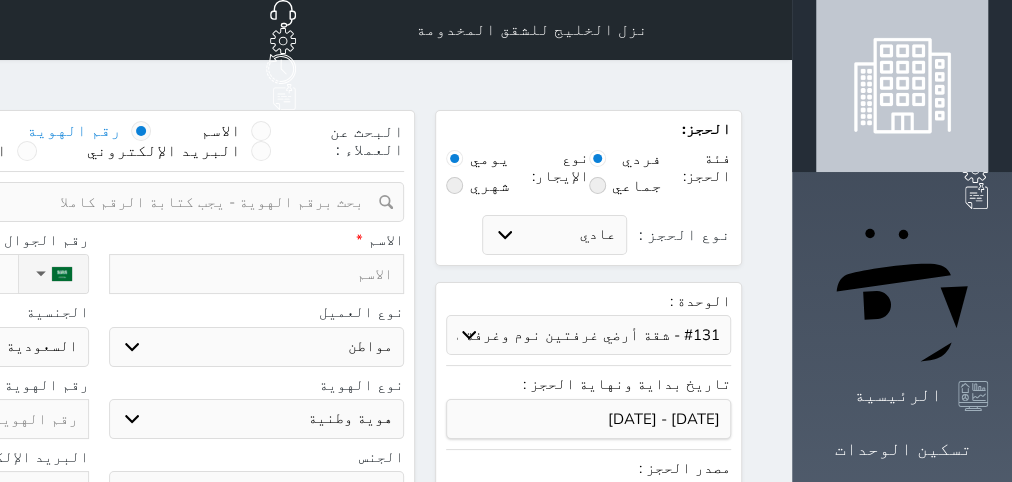select 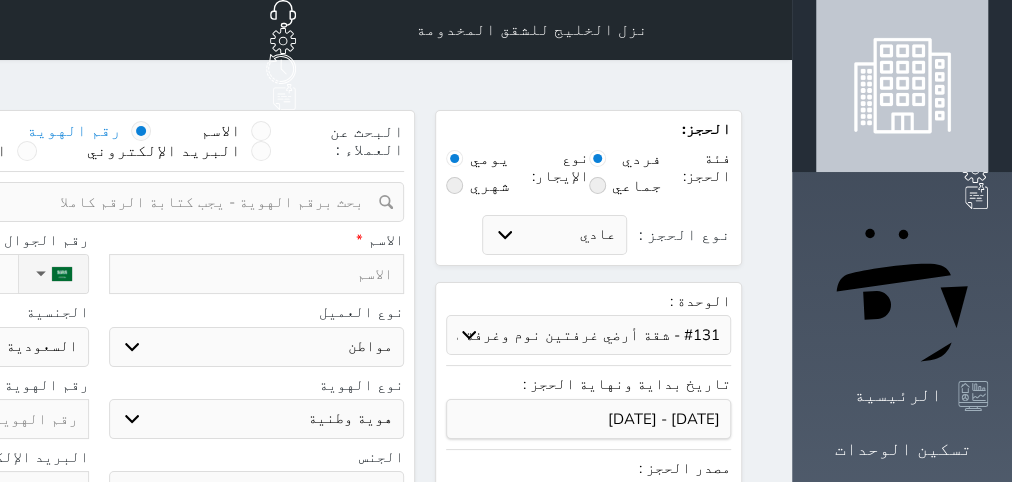 click at bounding box center [91, 202] 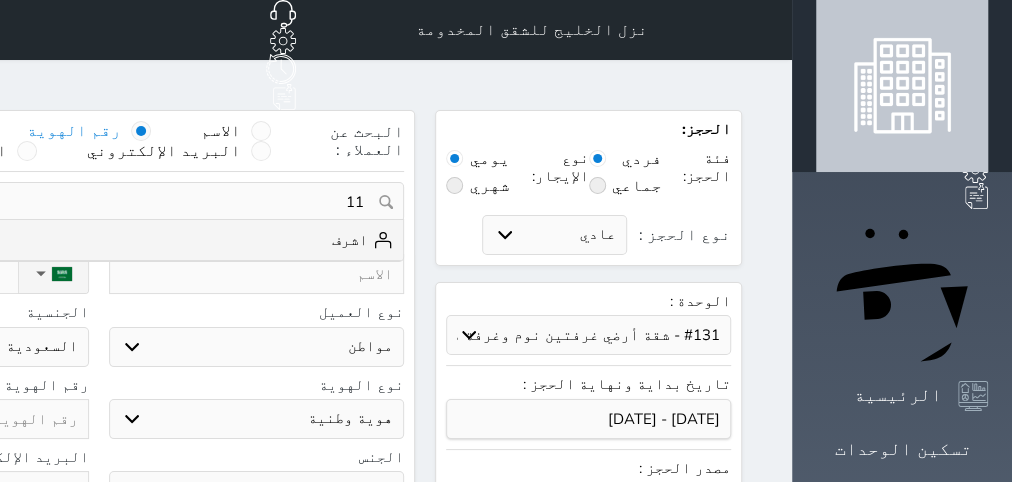 type on "1" 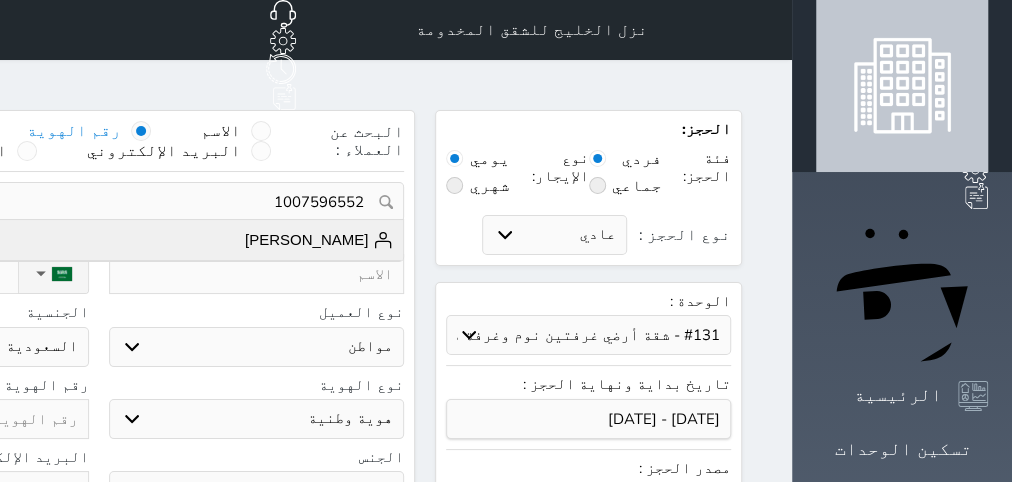 click on "[PERSON_NAME]" at bounding box center (319, 240) 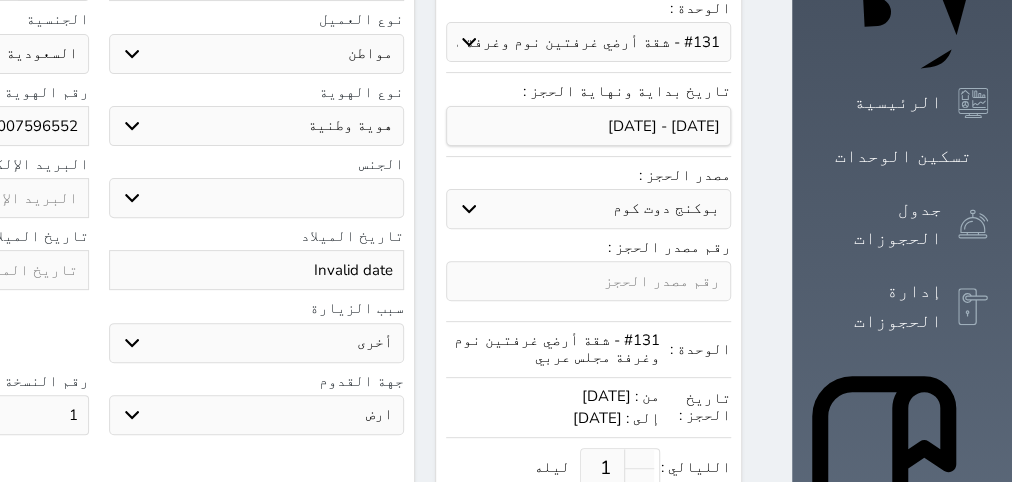 scroll, scrollTop: 252, scrollLeft: 0, axis: vertical 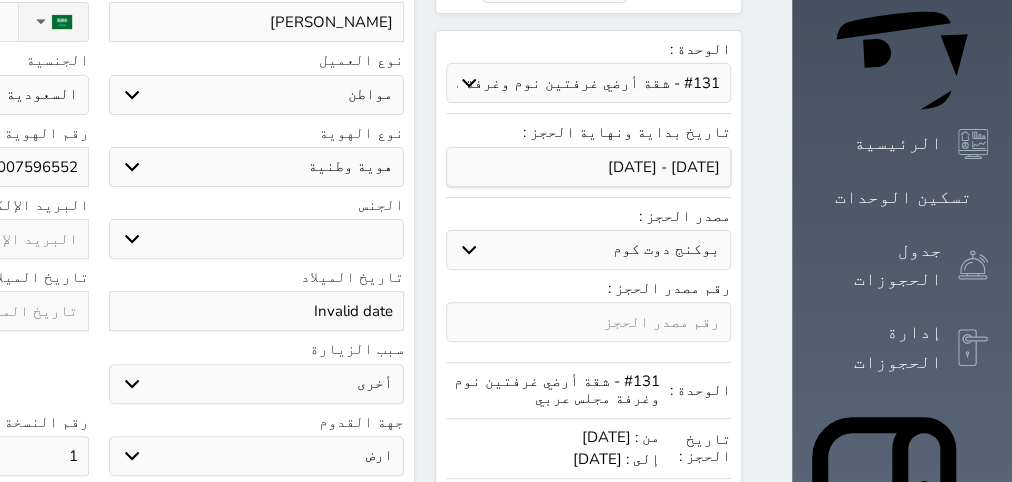 click at bounding box center [-59, 311] 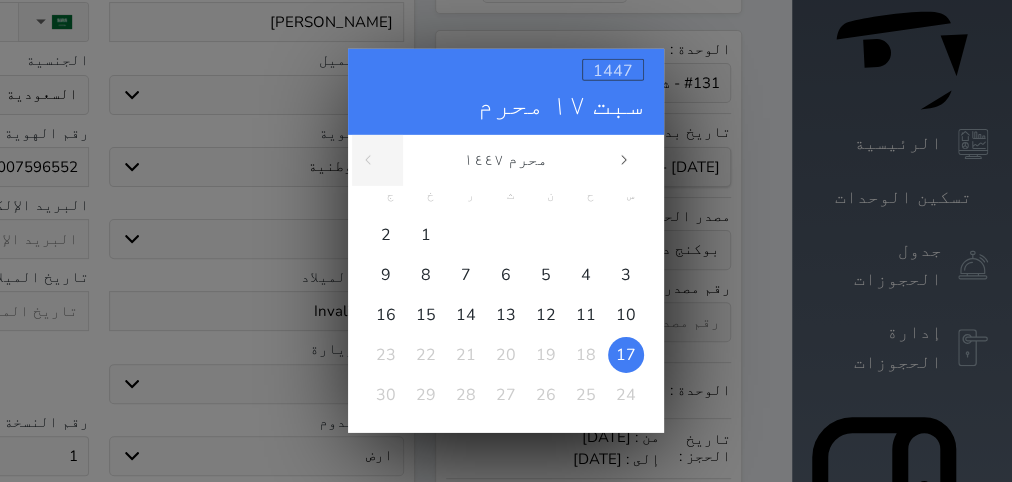 click on "1447" at bounding box center (613, 71) 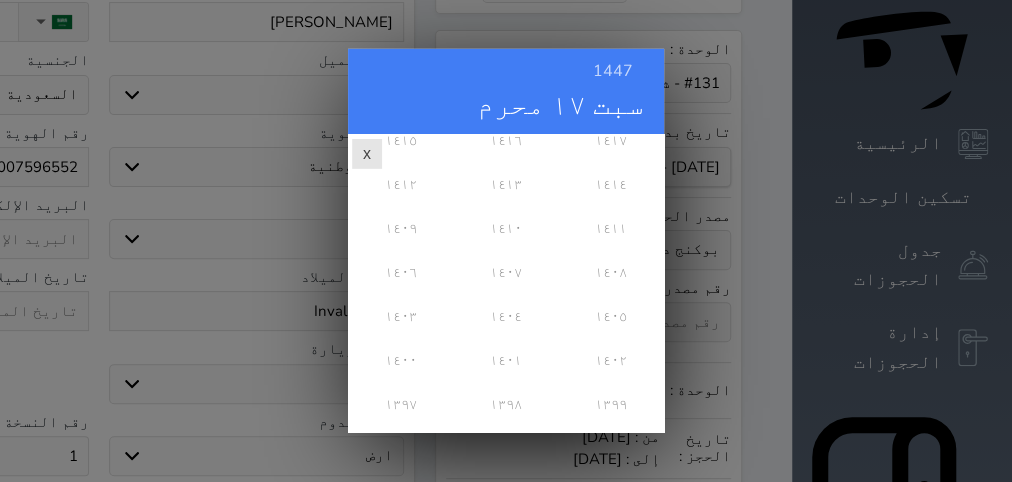 scroll, scrollTop: 648, scrollLeft: 0, axis: vertical 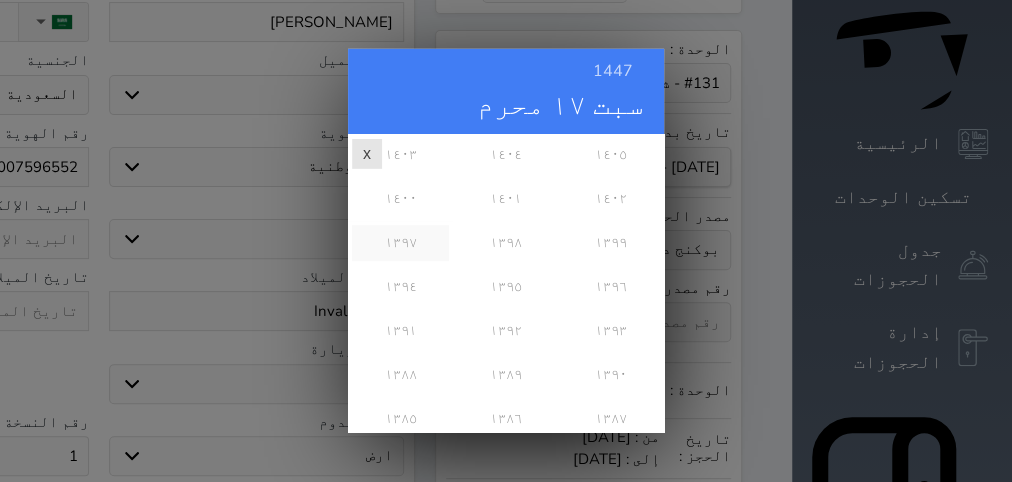 click on "١٣٩٧" at bounding box center [400, 243] 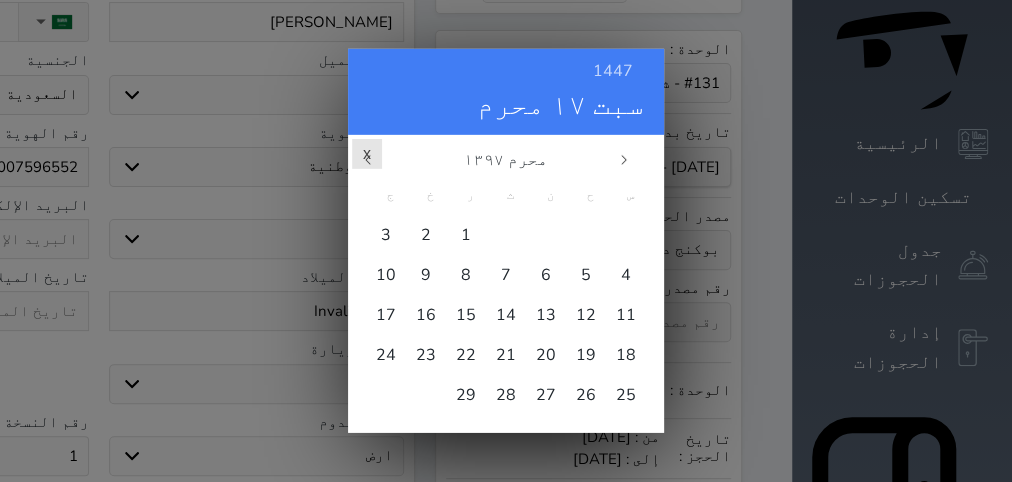 scroll, scrollTop: 0, scrollLeft: 0, axis: both 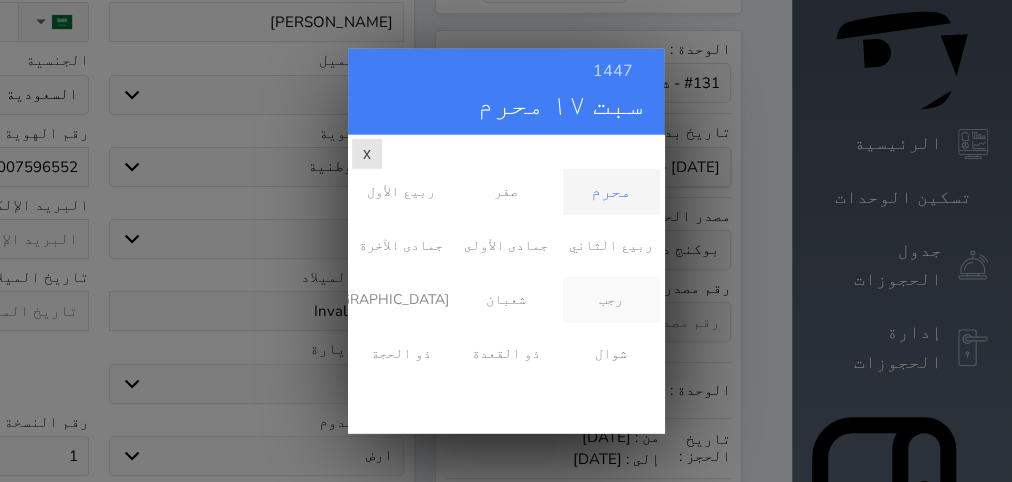 click on "رجب" at bounding box center [611, 300] 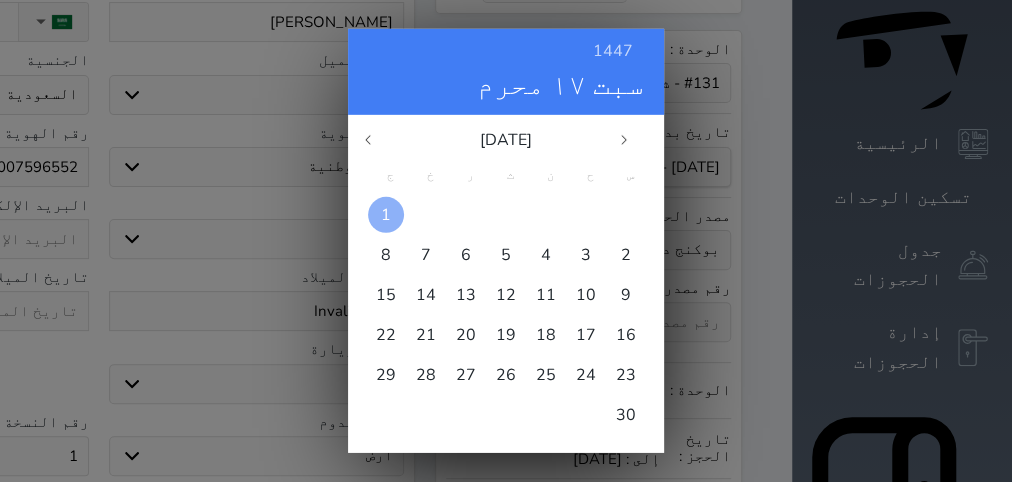 click on "1" at bounding box center (386, 215) 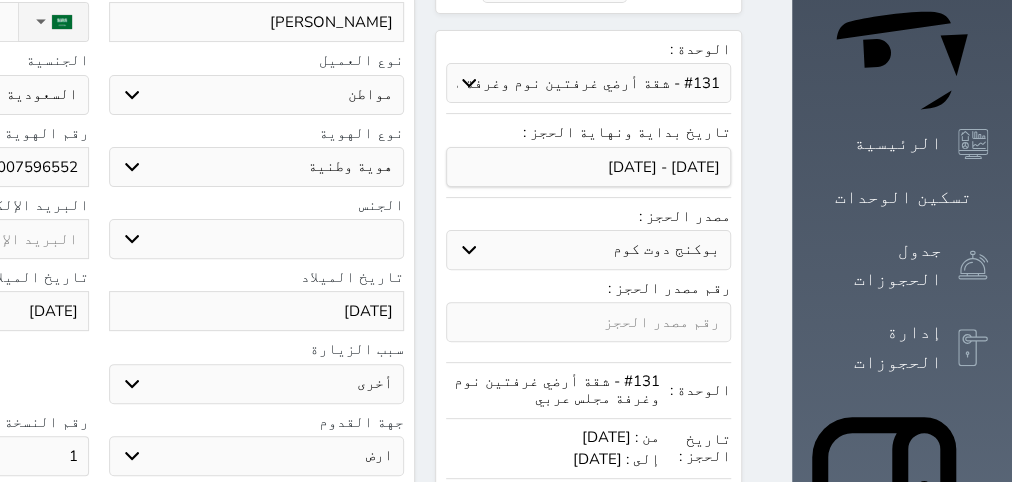 click on "1" at bounding box center (-59, 456) 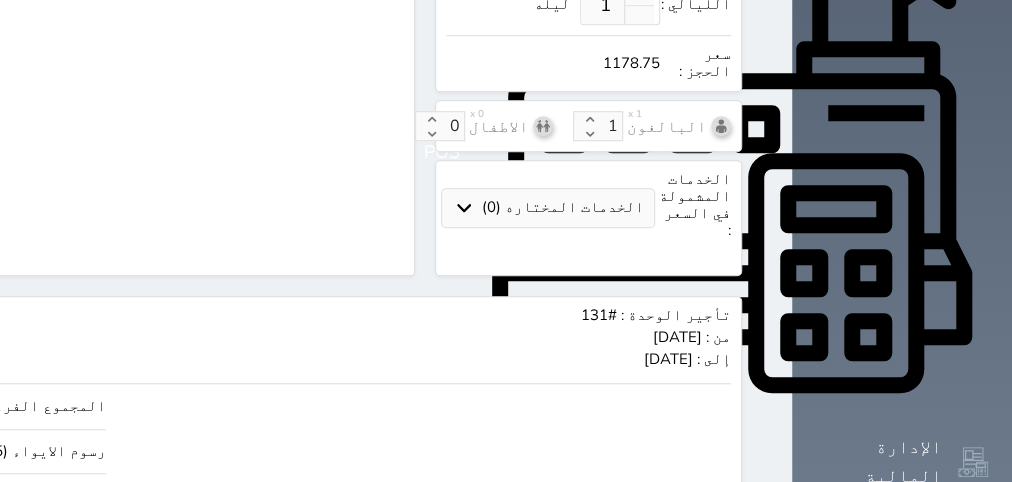 type on "5" 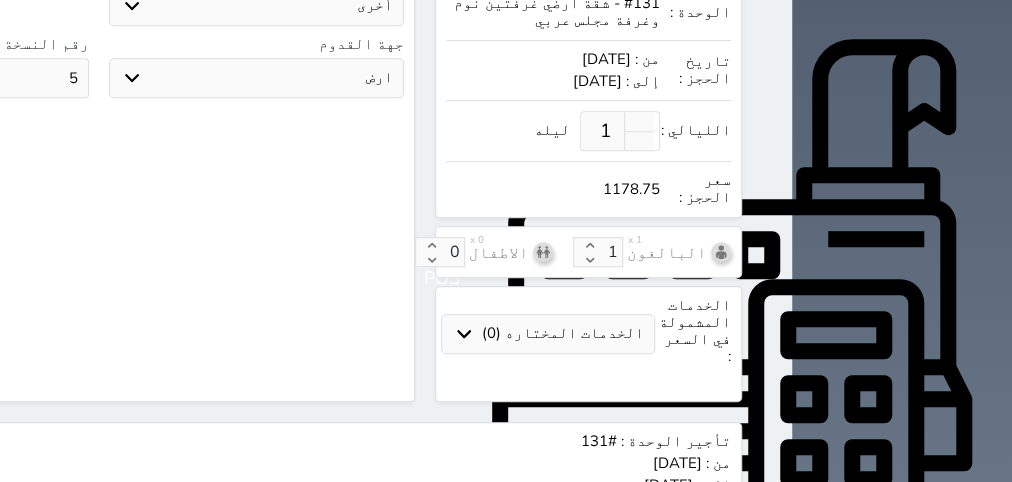 scroll, scrollTop: 900, scrollLeft: 0, axis: vertical 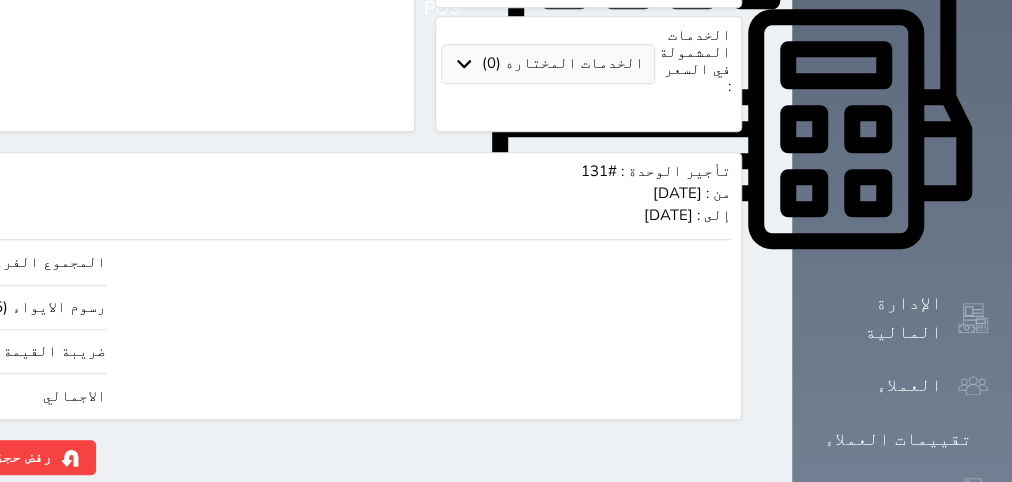 click on "1178.75" at bounding box center [-142, 396] 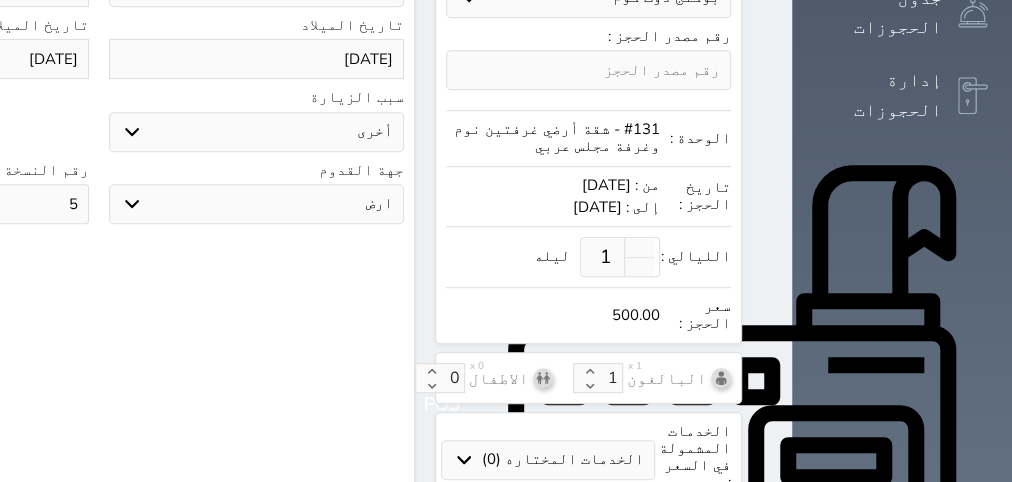 scroll, scrollTop: 900, scrollLeft: 0, axis: vertical 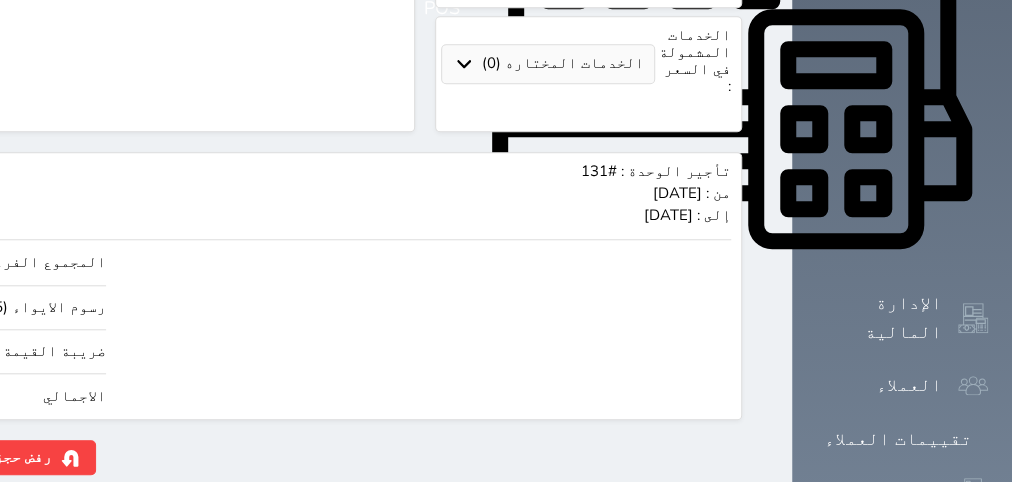 click on "حجز" at bounding box center (-125, 457) 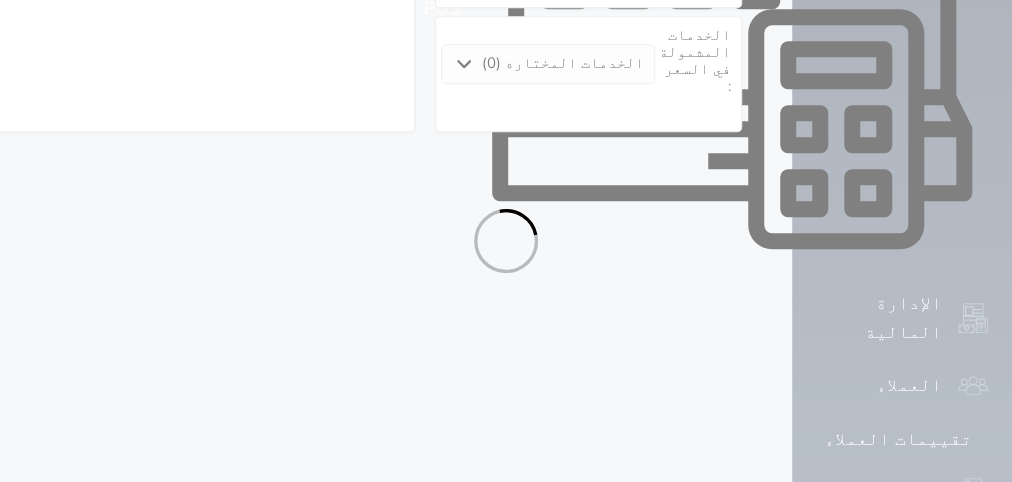 select on "1" 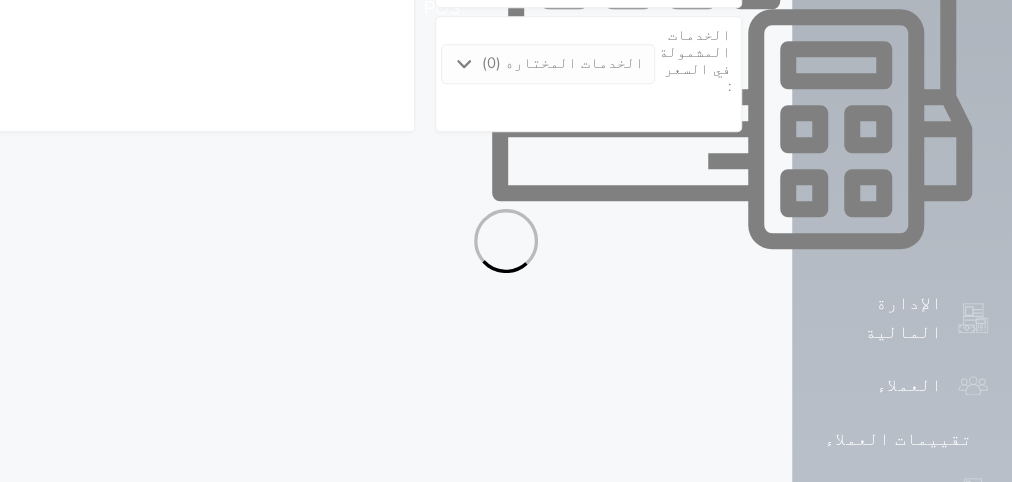 select on "113" 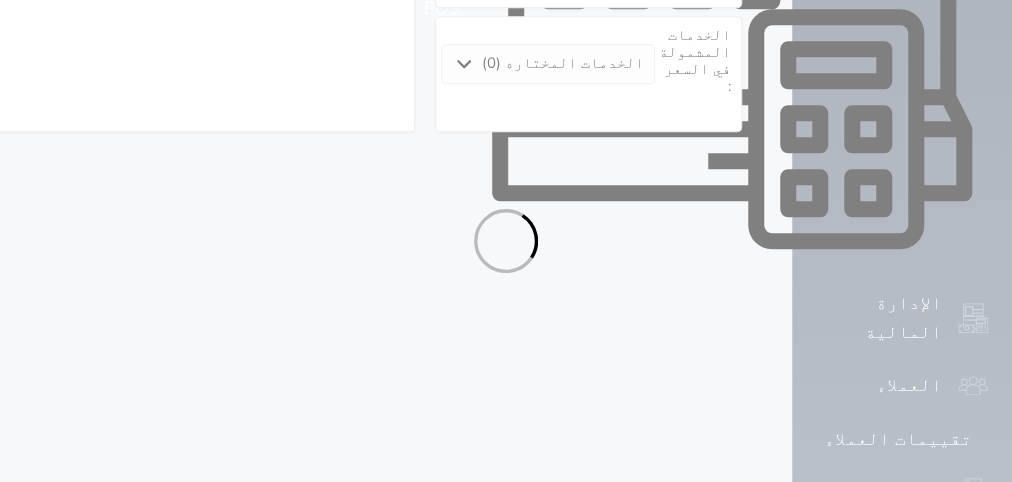 select on "1" 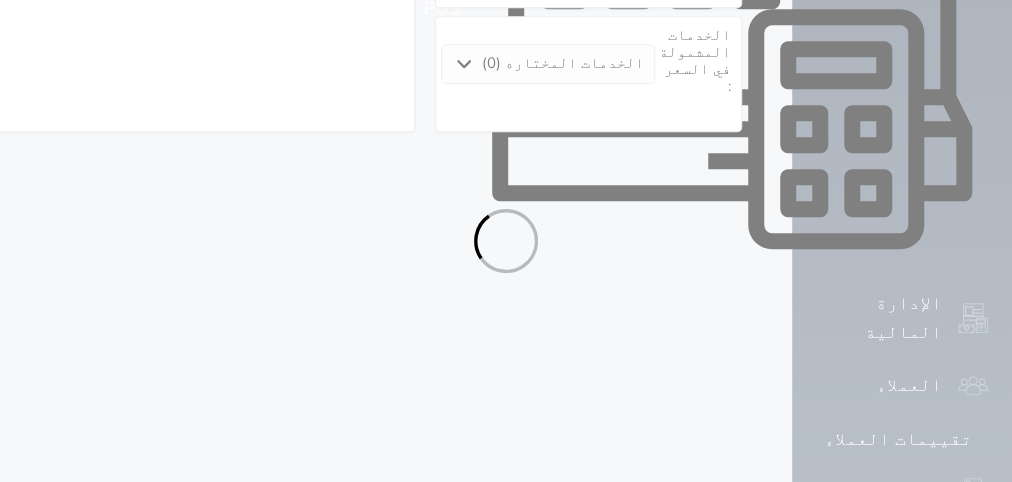 select on "7" 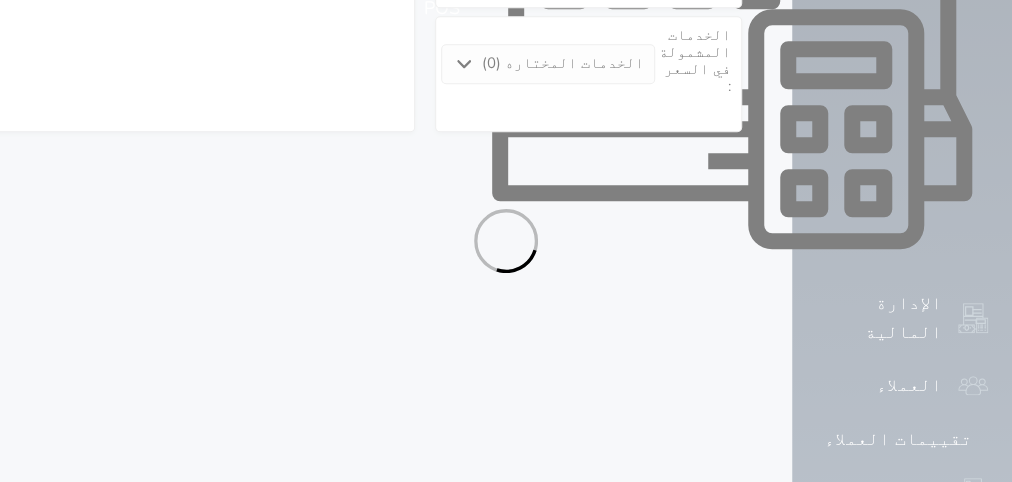 select on "9" 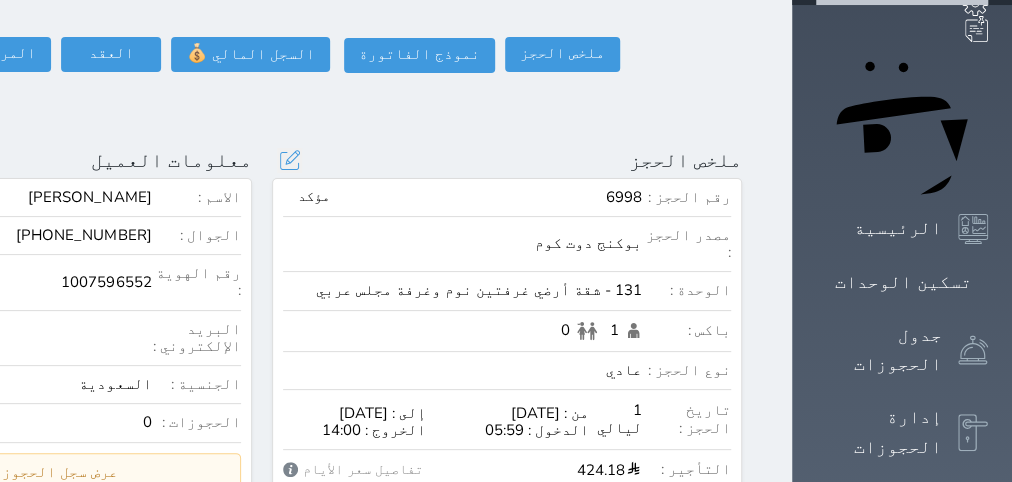 scroll, scrollTop: 0, scrollLeft: 0, axis: both 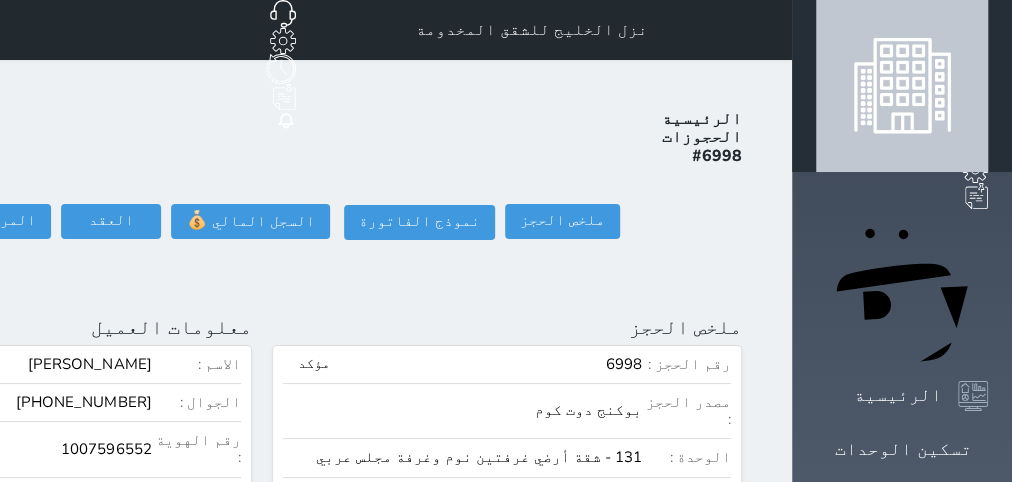 click on "تسجيل دخول" at bounding box center (-151, 221) 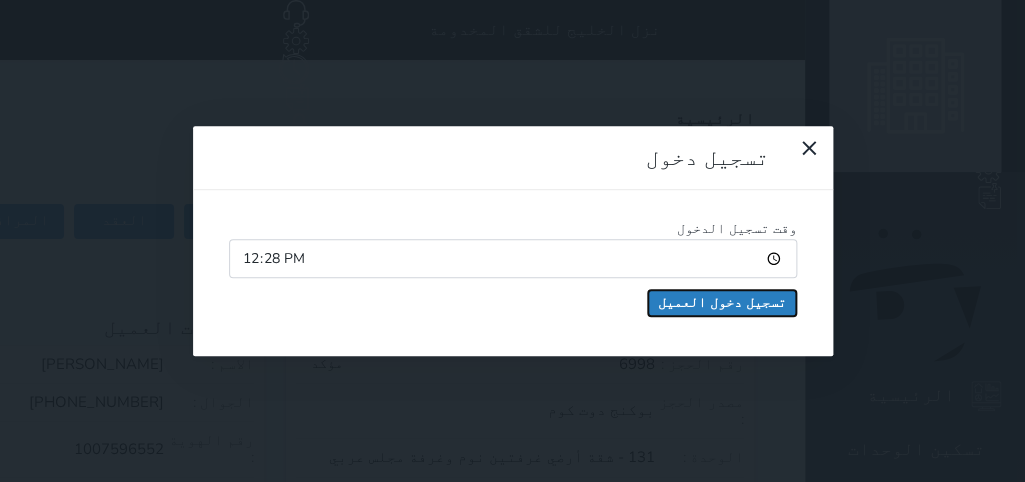 click on "تسجيل دخول العميل" at bounding box center (722, 303) 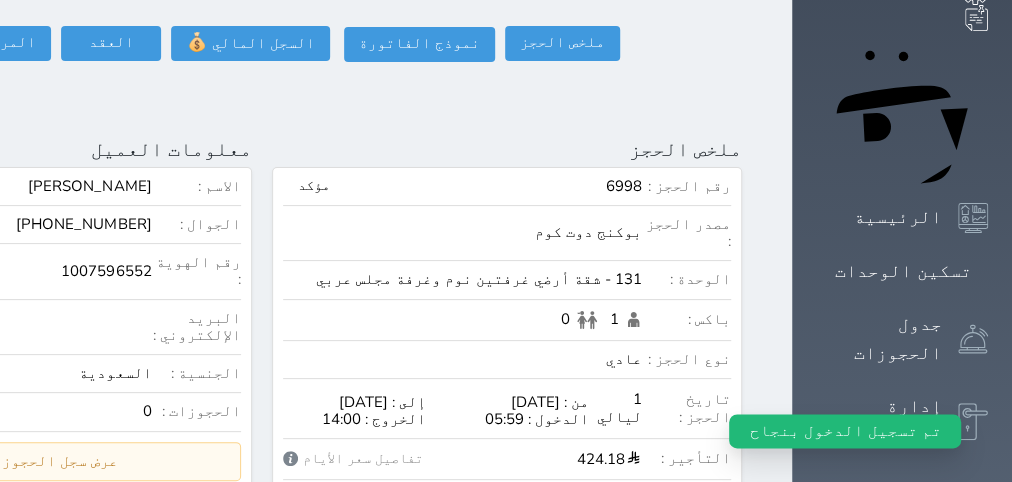 select 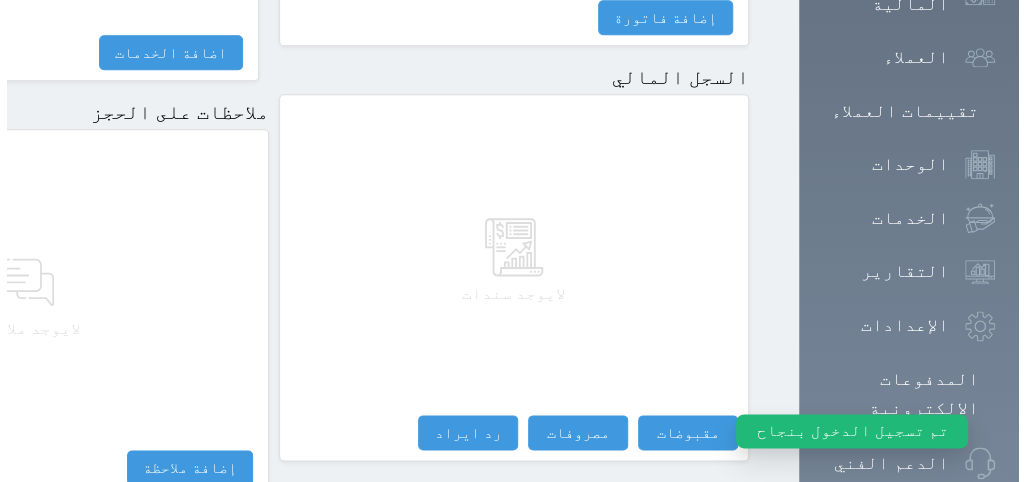 scroll, scrollTop: 1295, scrollLeft: 0, axis: vertical 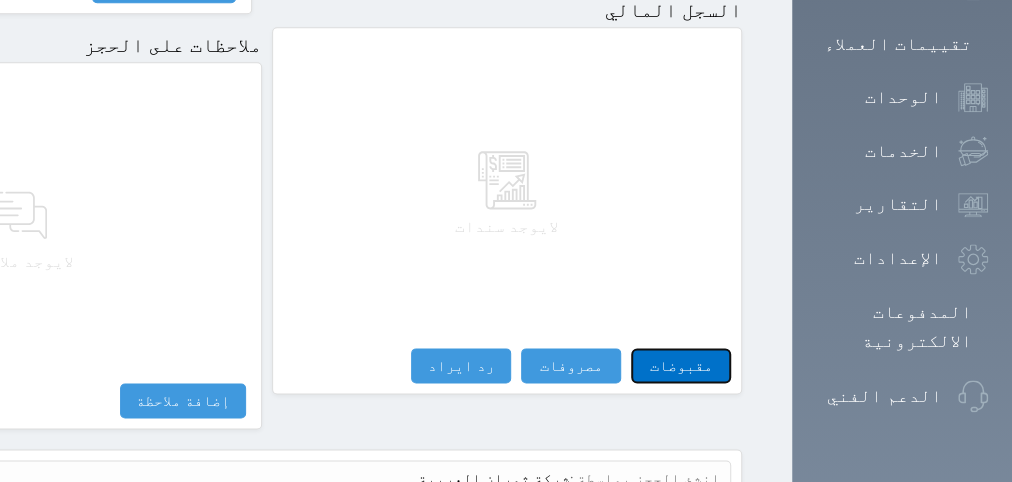 click on "مقبوضات" at bounding box center [681, 365] 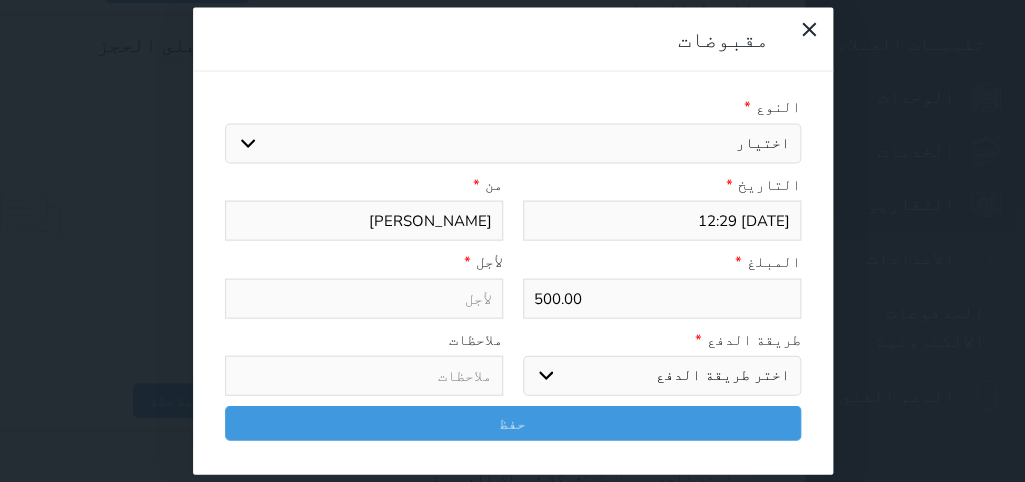 select 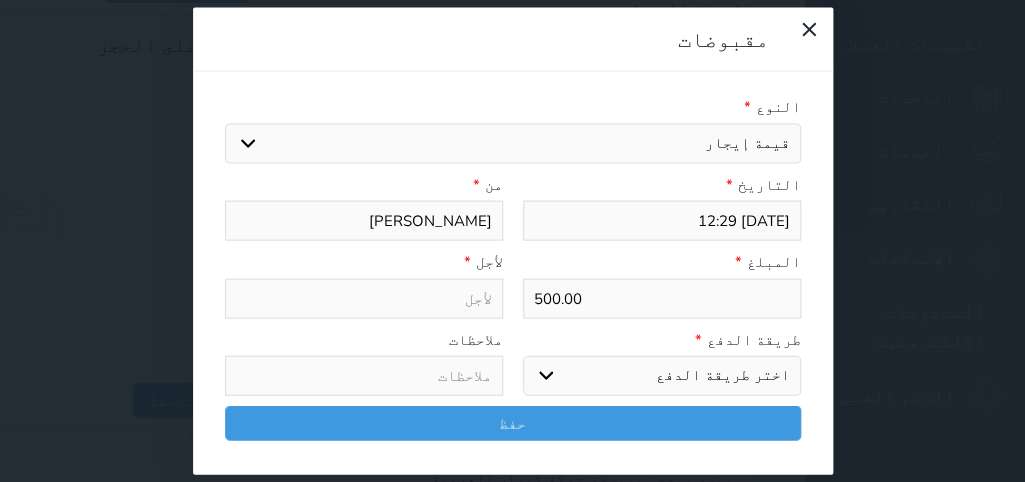 select 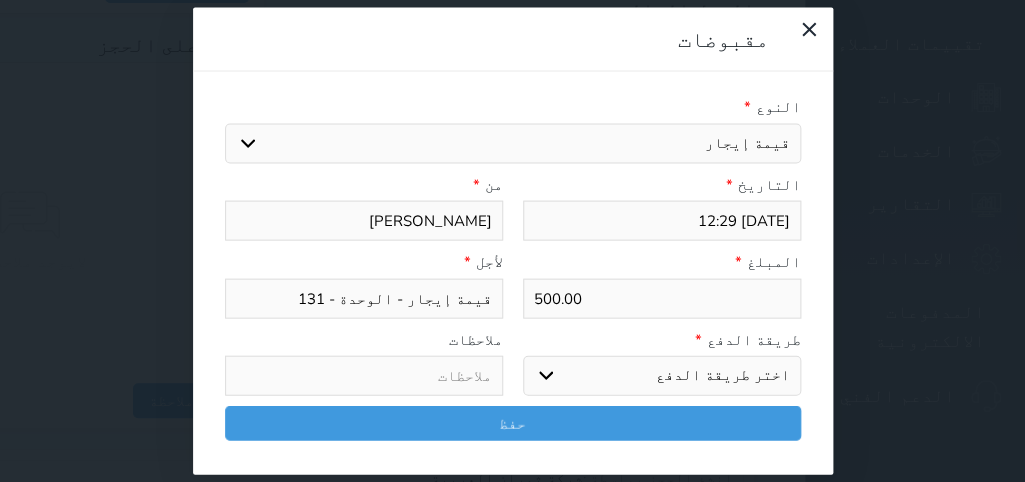 click on "اختر طريقة الدفع   دفع نقدى   تحويل بنكى   مدى   بطاقة ائتمان   آجل" at bounding box center (662, 376) 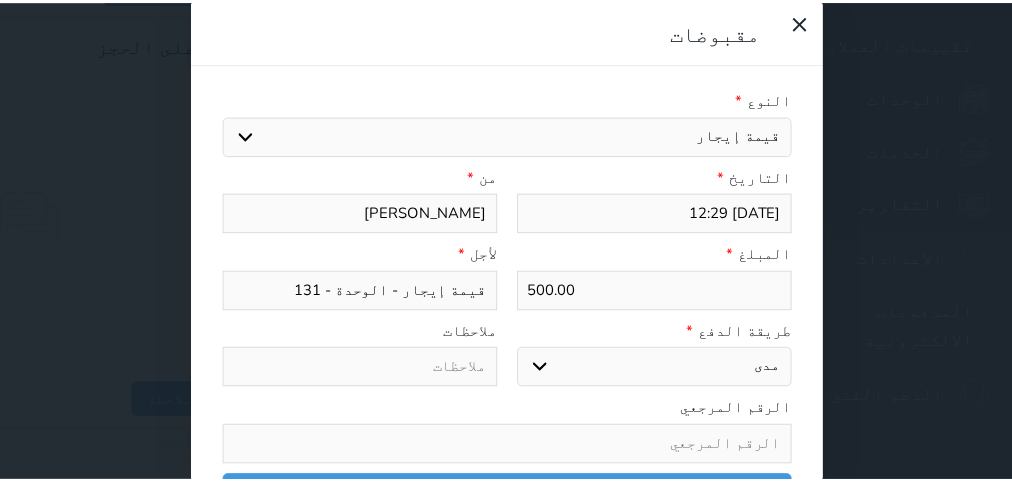scroll, scrollTop: 35, scrollLeft: 0, axis: vertical 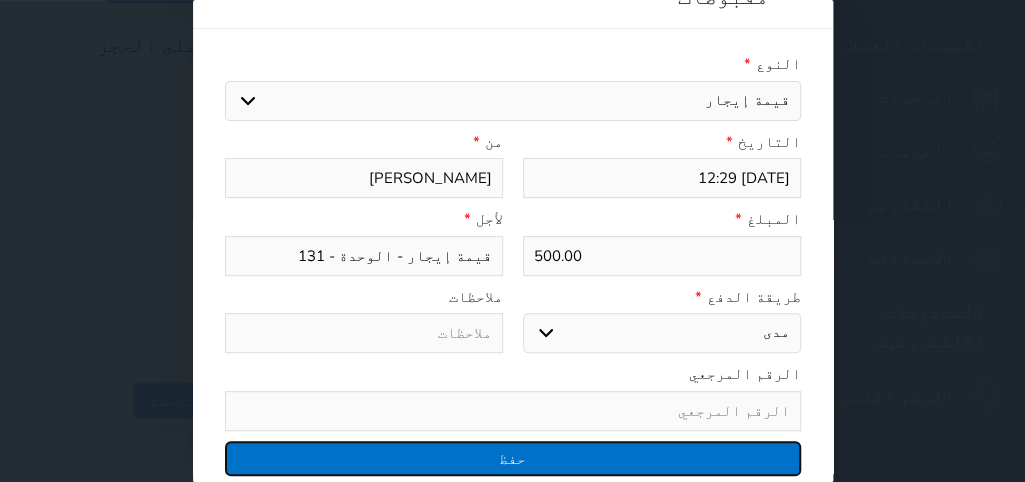 click on "حفظ" at bounding box center (513, 458) 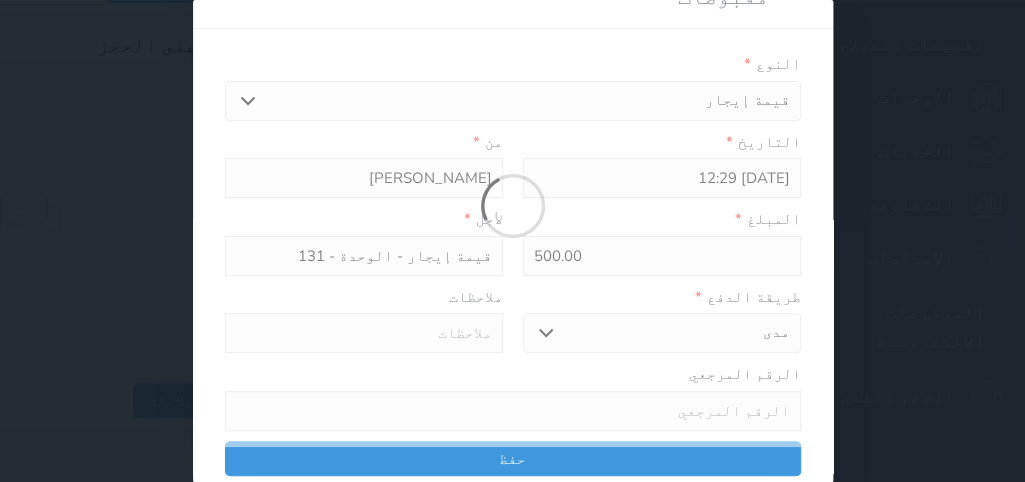 select 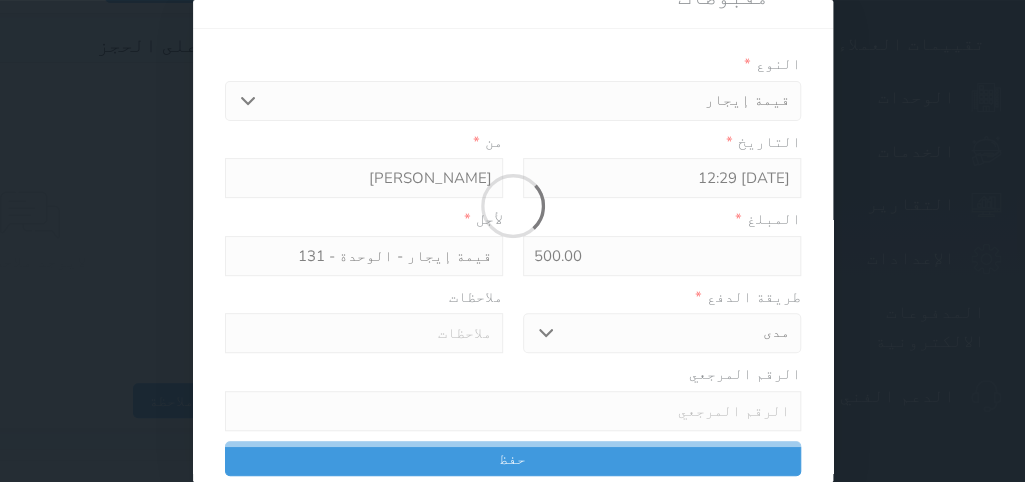 type 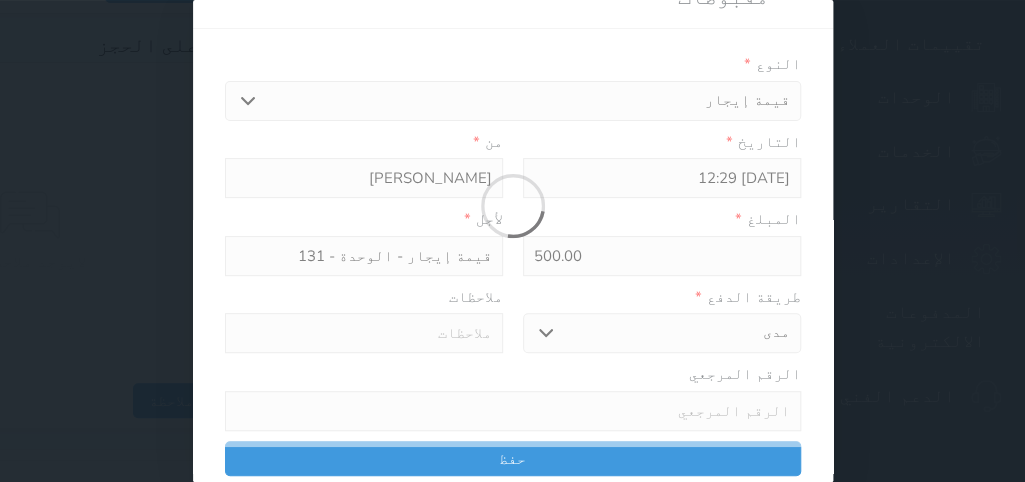 type on "0" 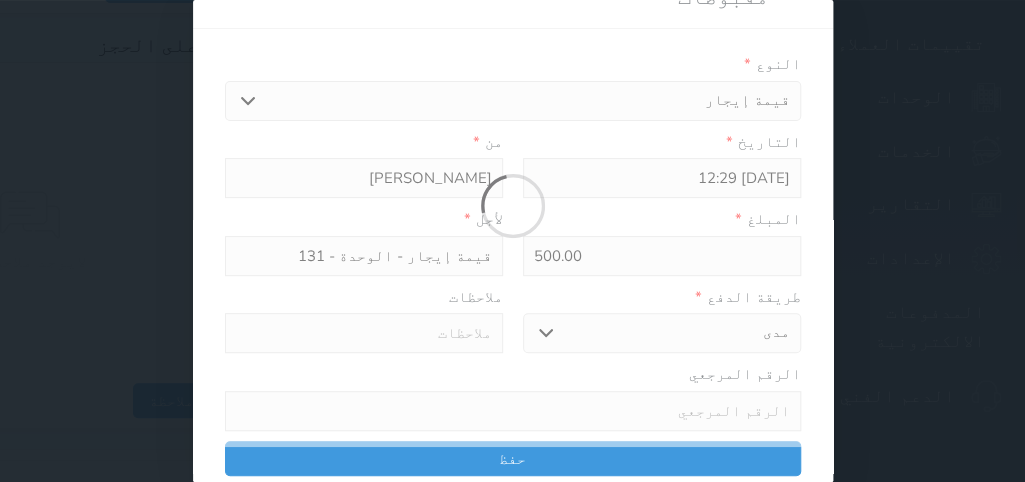 select 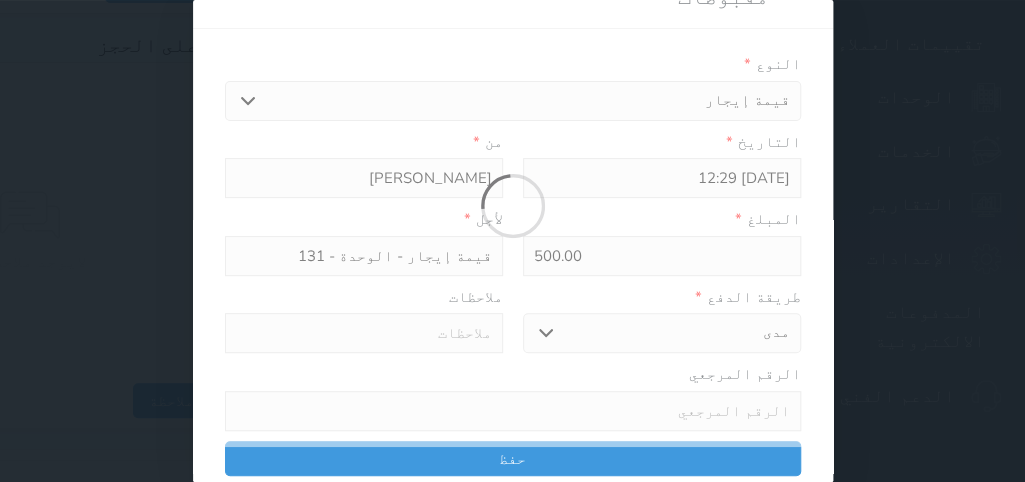 type on "0" 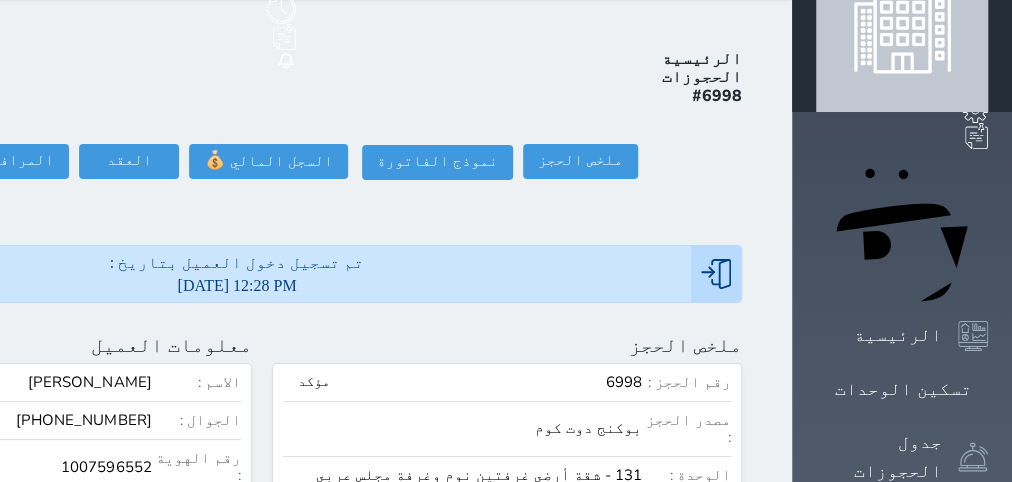 scroll, scrollTop: 0, scrollLeft: 0, axis: both 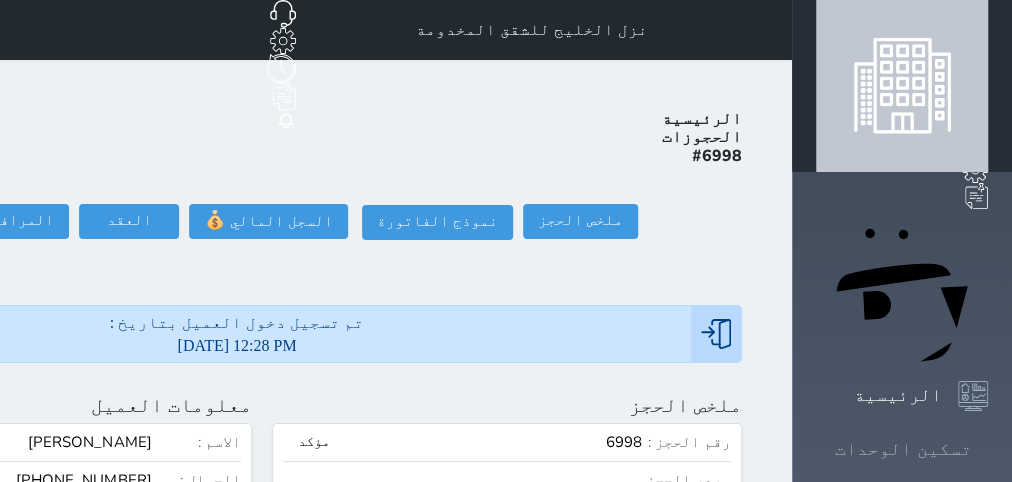 click 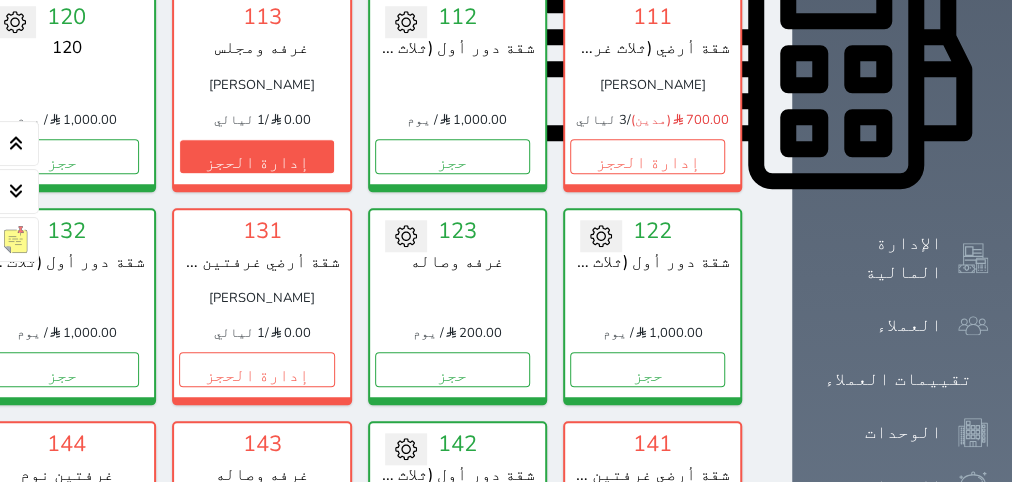 scroll, scrollTop: 834, scrollLeft: 0, axis: vertical 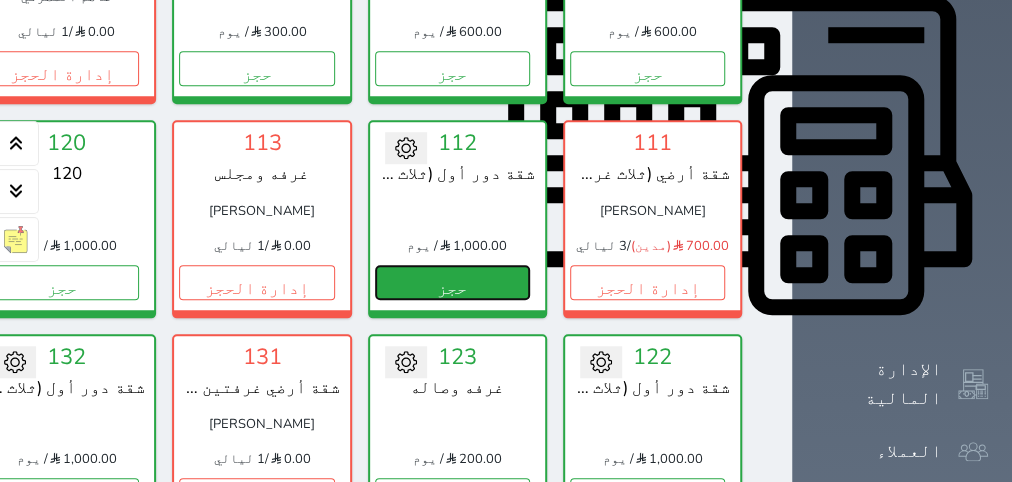 click on "حجز" at bounding box center (452, 282) 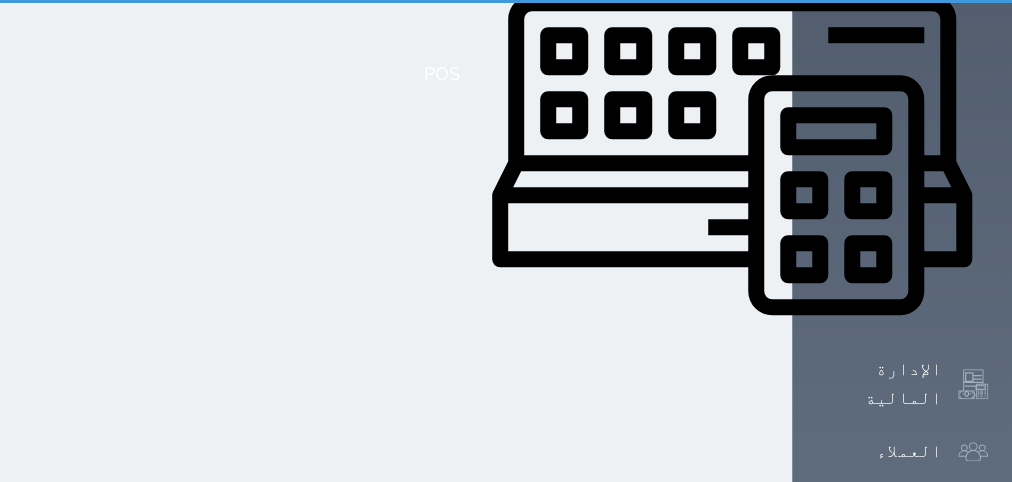 select on "1" 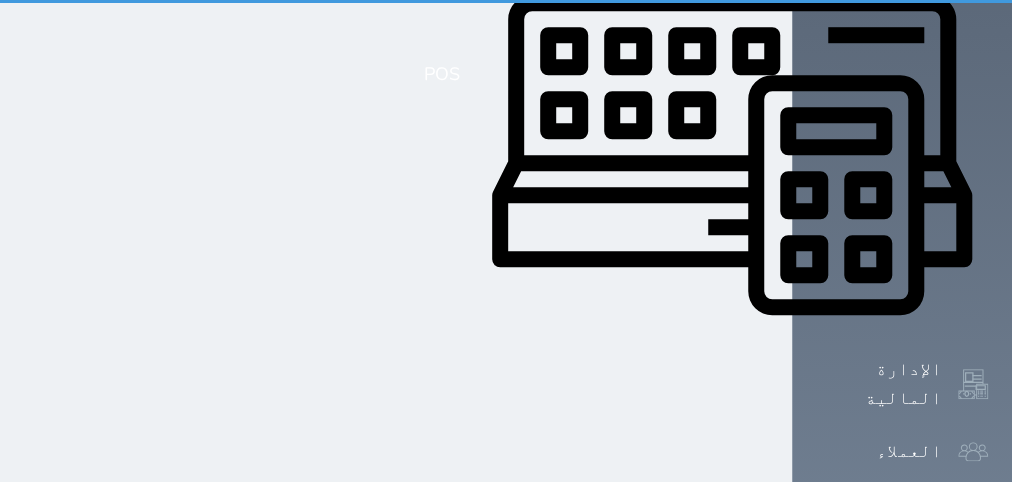 scroll, scrollTop: 0, scrollLeft: 0, axis: both 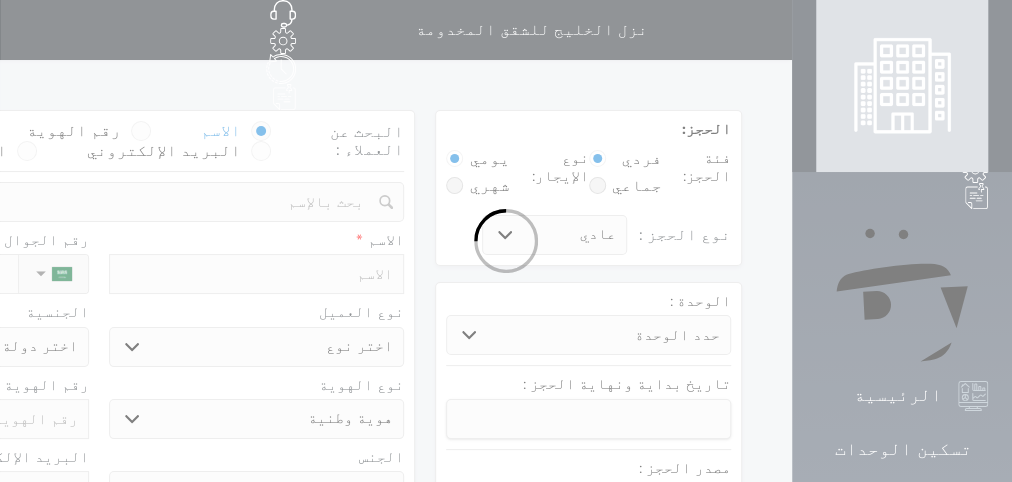 select 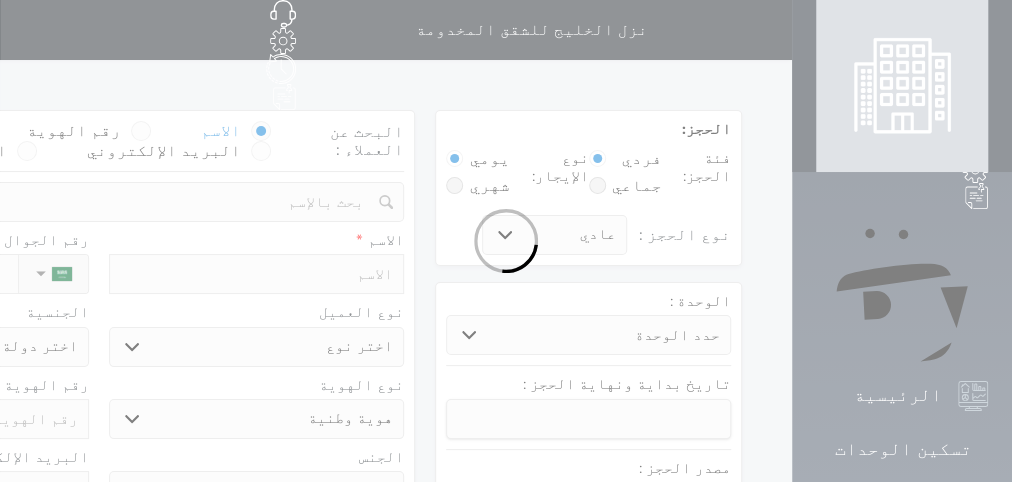 select 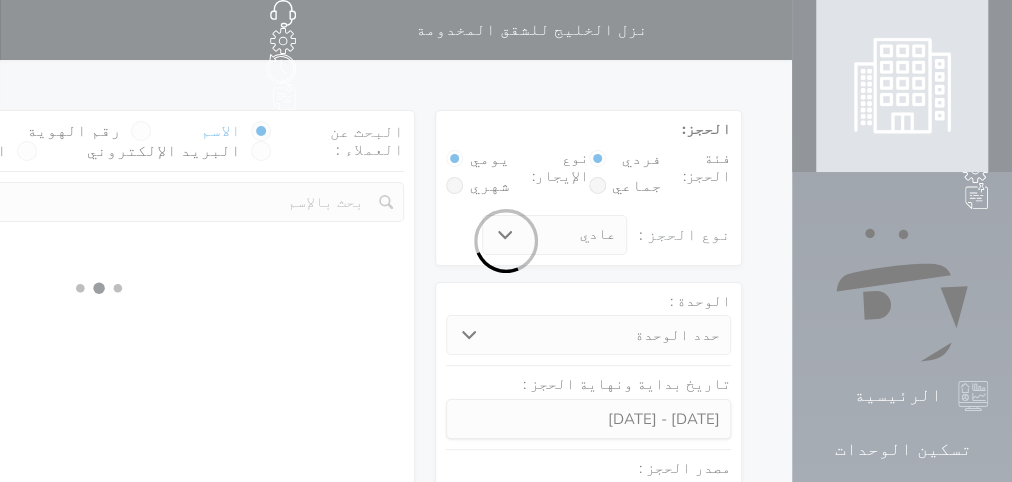 select 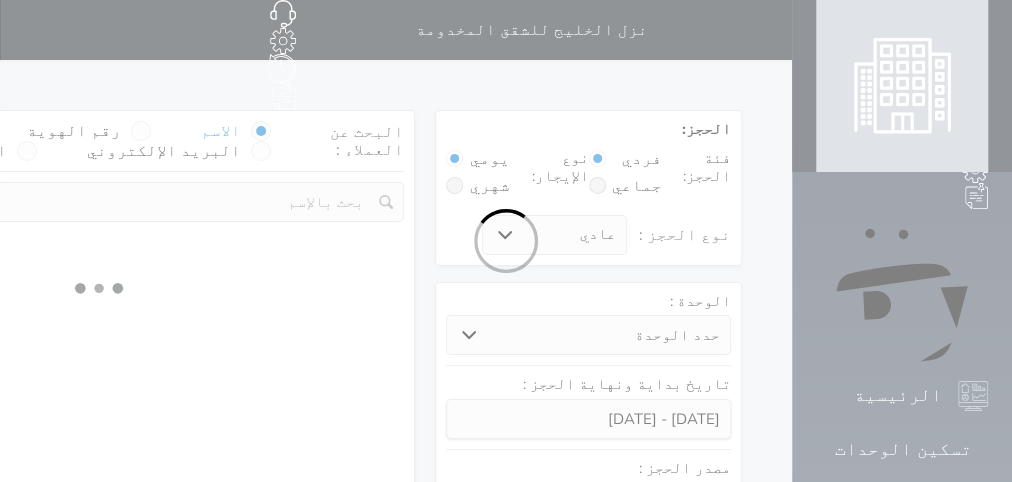 select on "1" 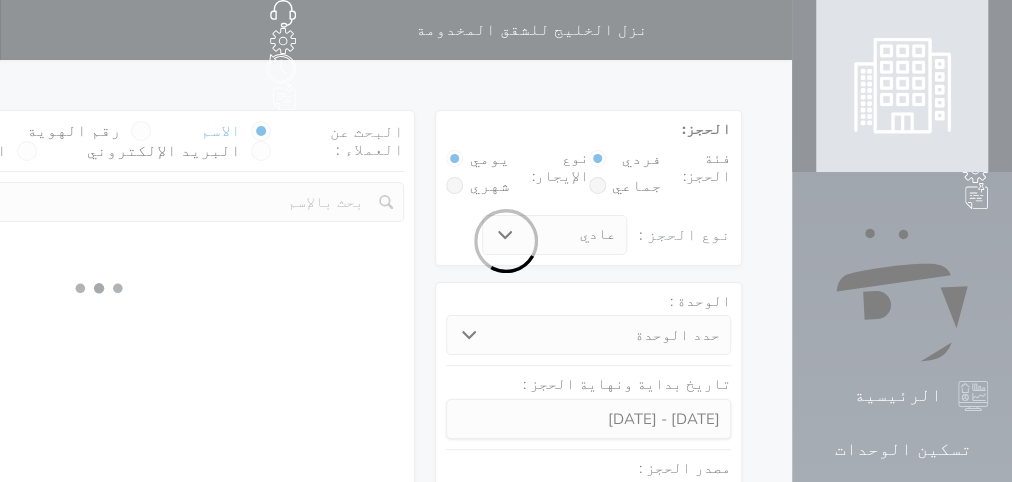 select on "113" 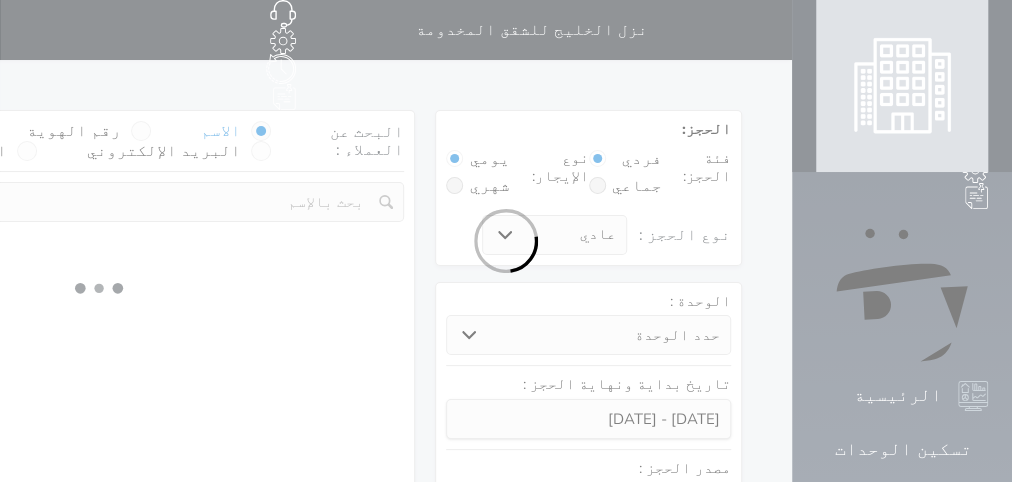 select on "1" 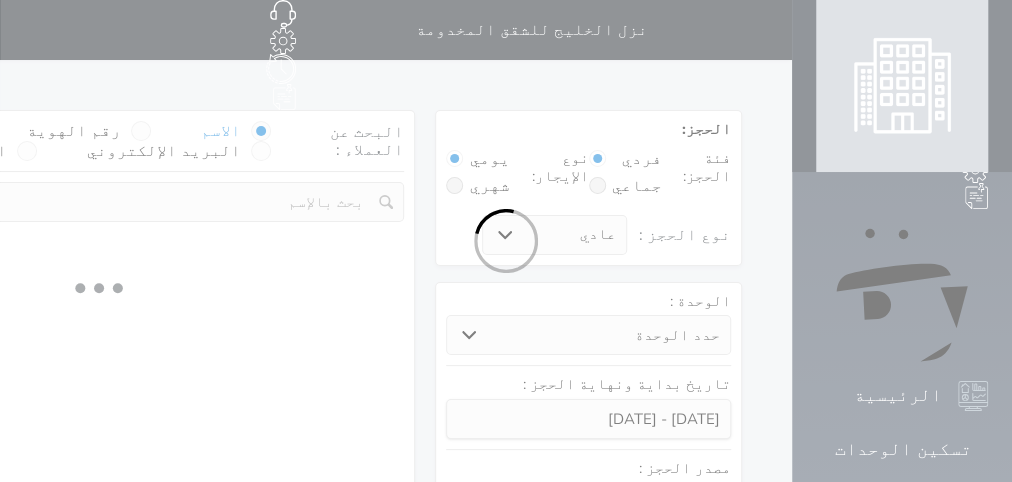 select 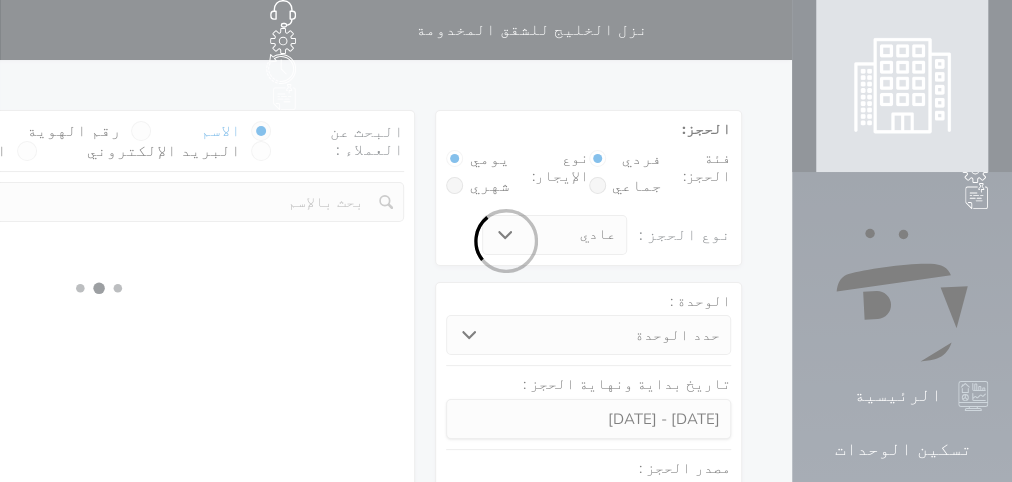 select on "7" 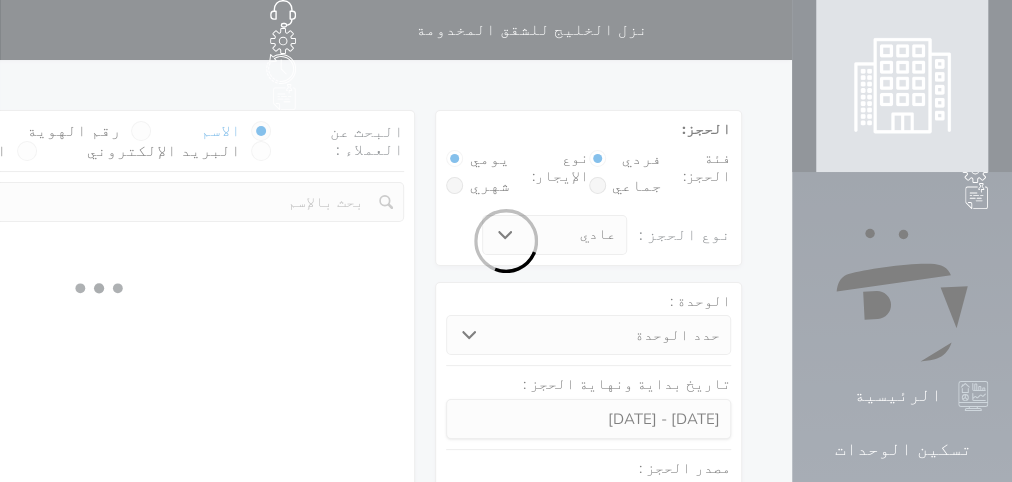 select 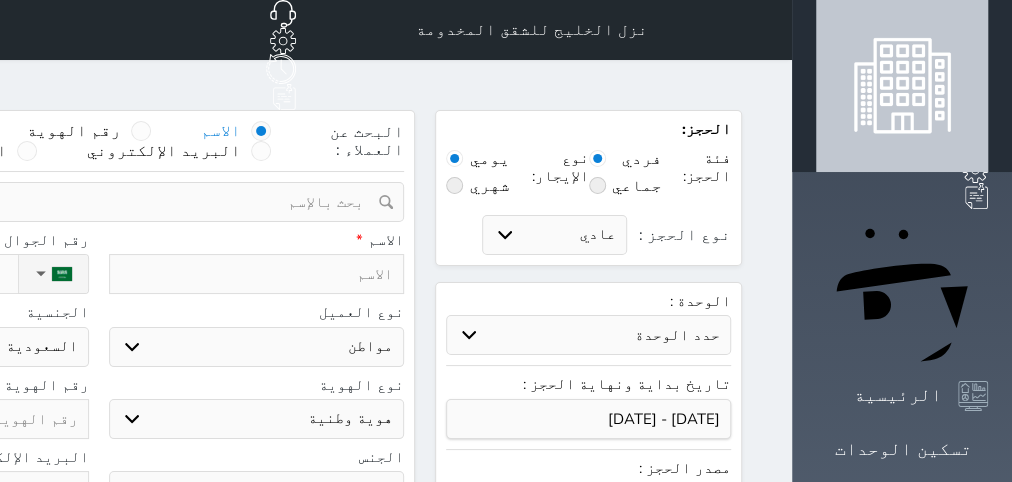 select on "9420" 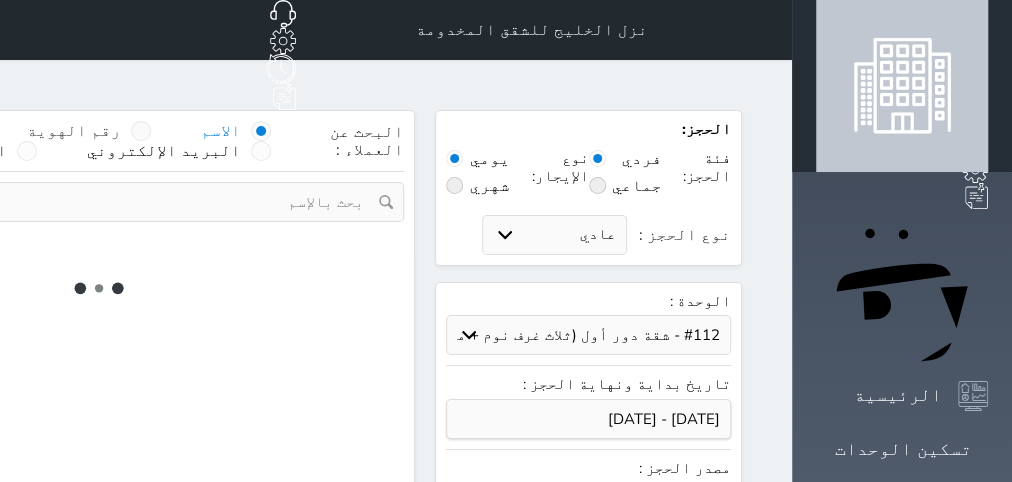 click on "رقم الهوية" at bounding box center (74, 131) 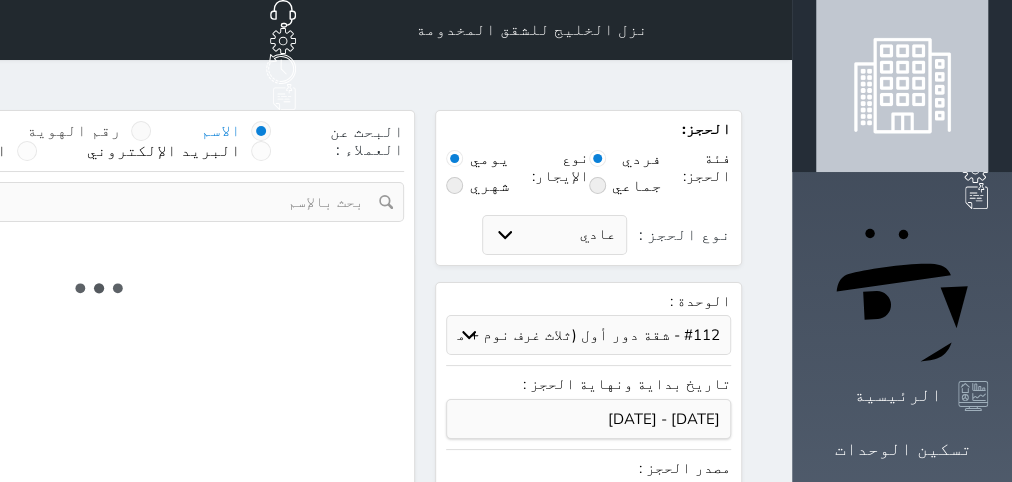 click on "رقم الهوية" at bounding box center (121, 141) 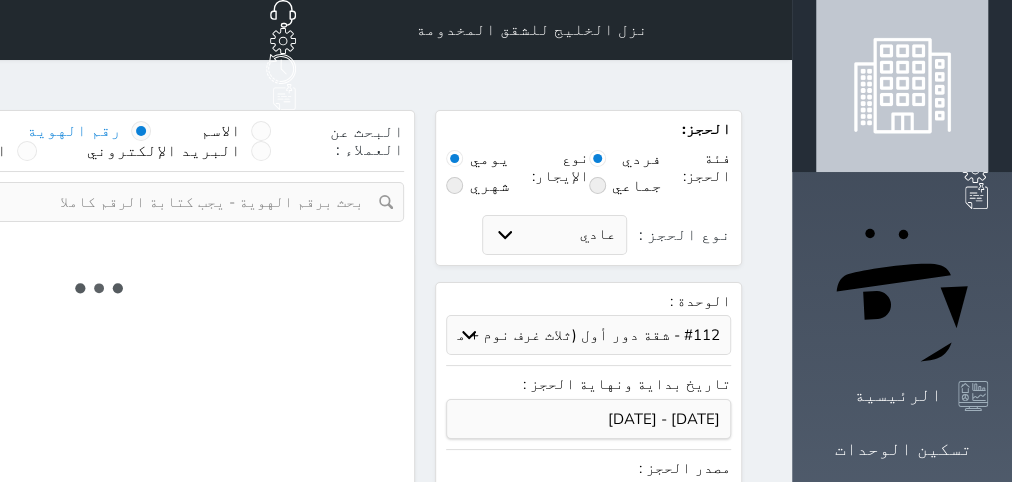 click at bounding box center [91, 202] 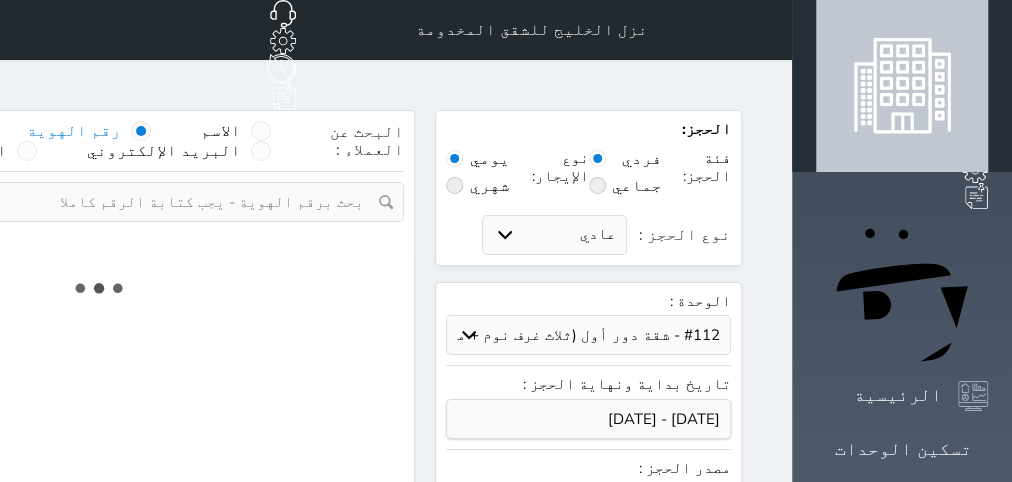 select on "1" 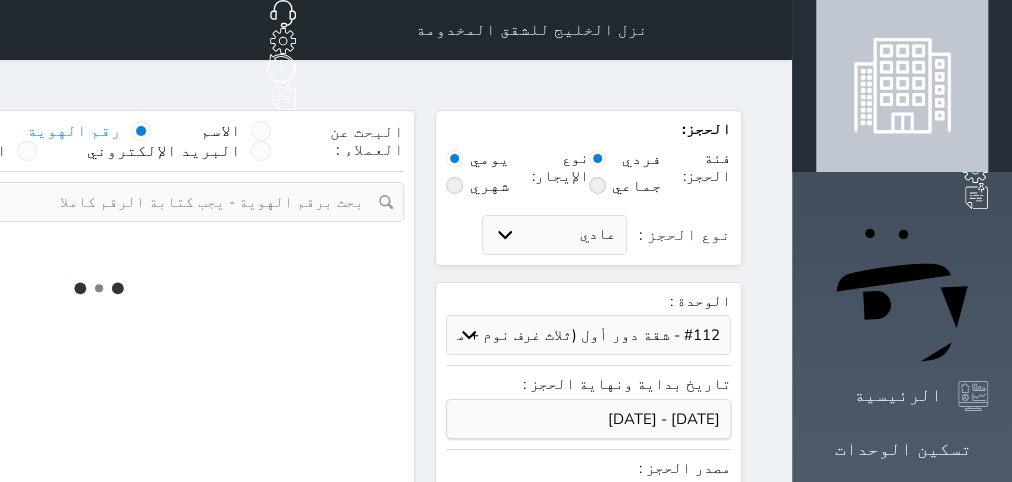 select on "113" 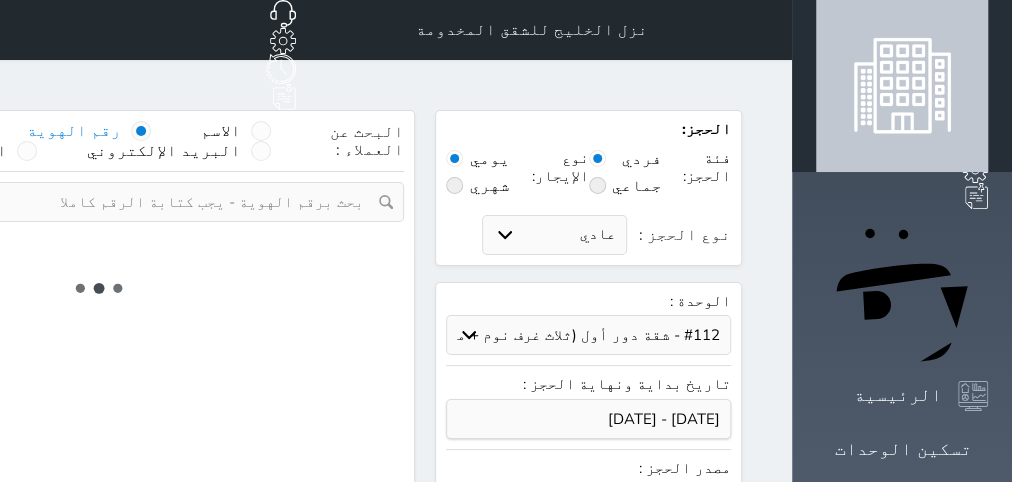 select on "1" 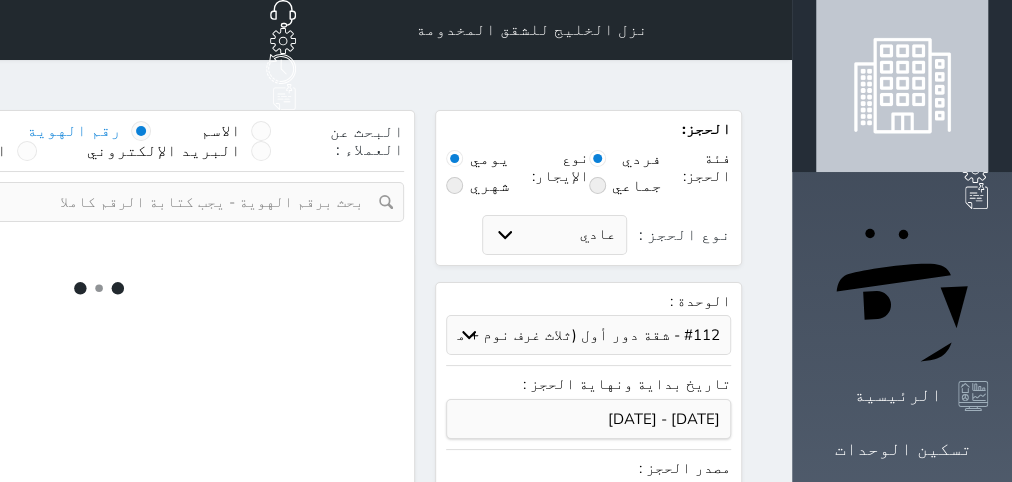 select 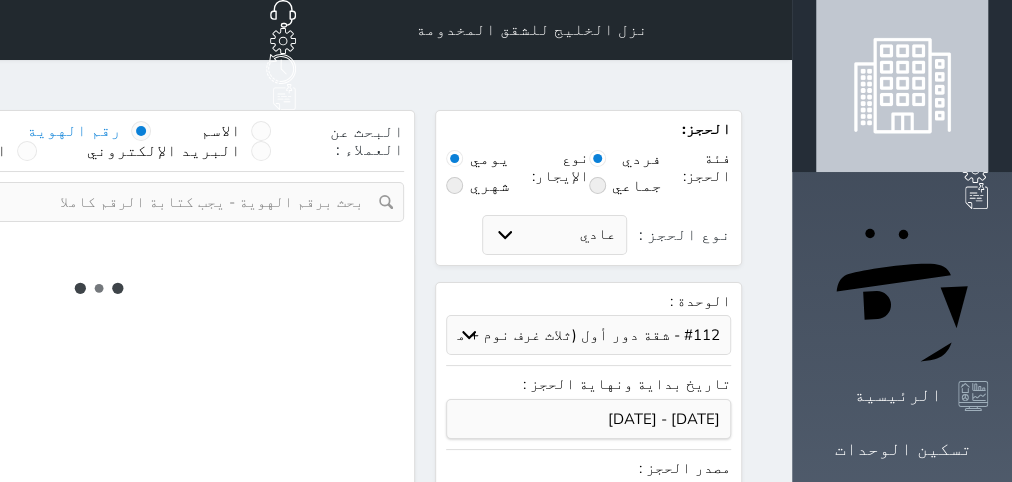 select on "7" 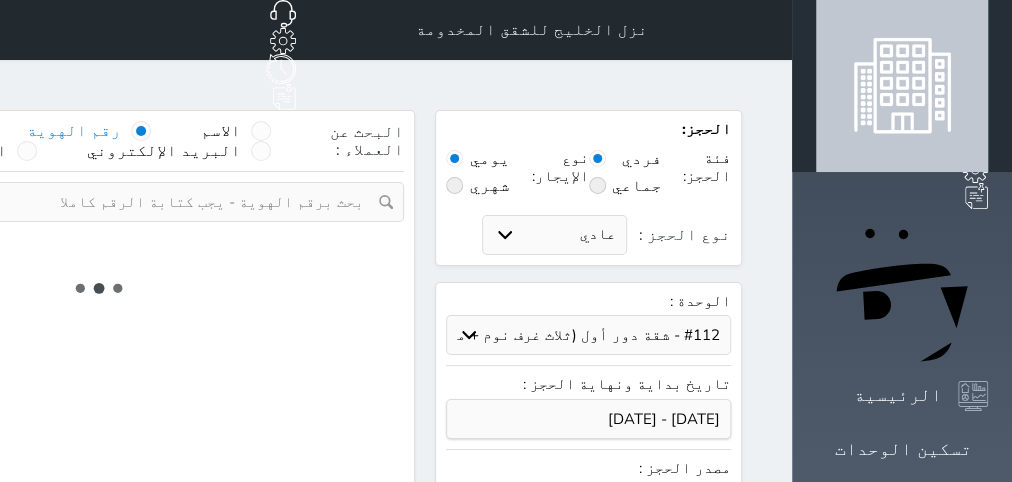 select 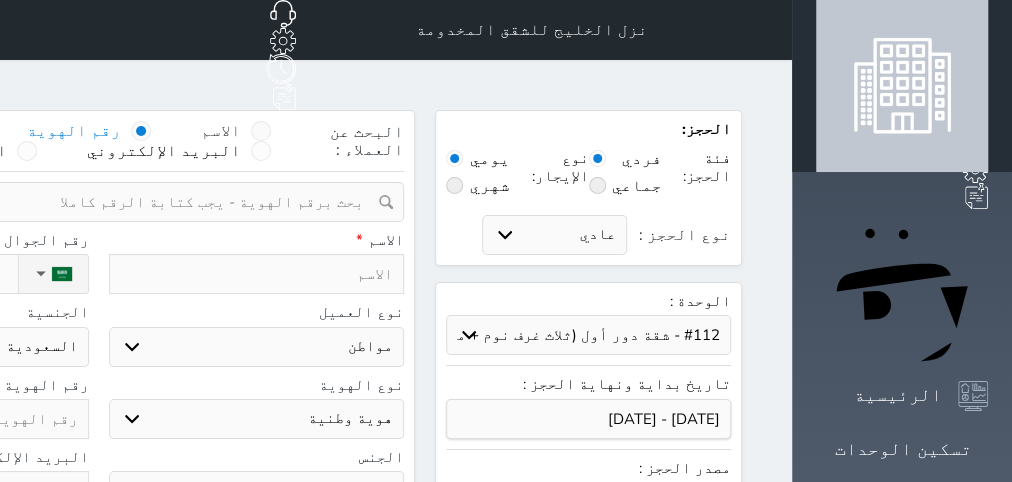 select 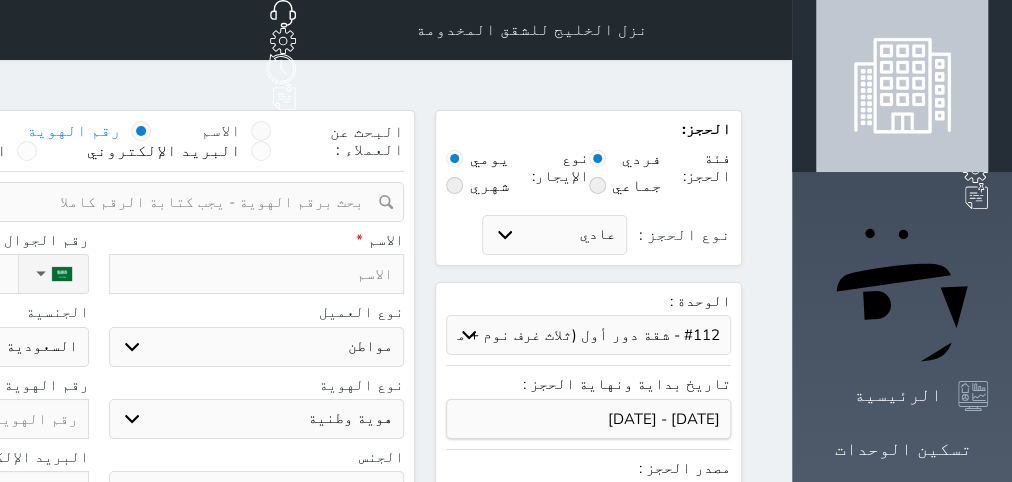 select 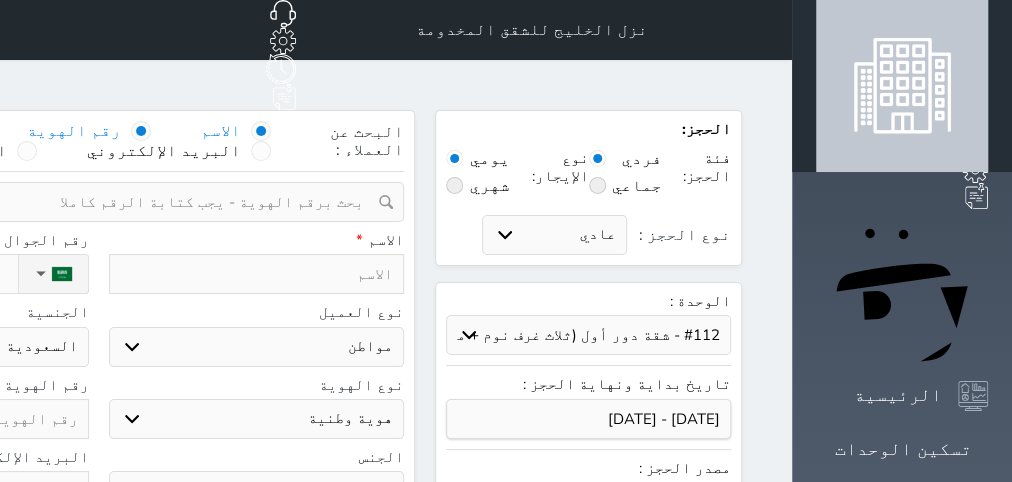 select 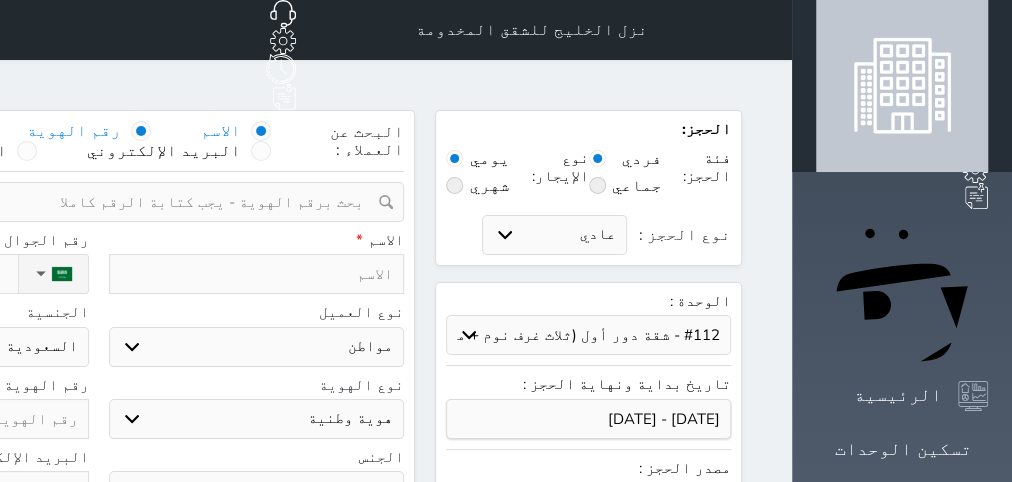 select 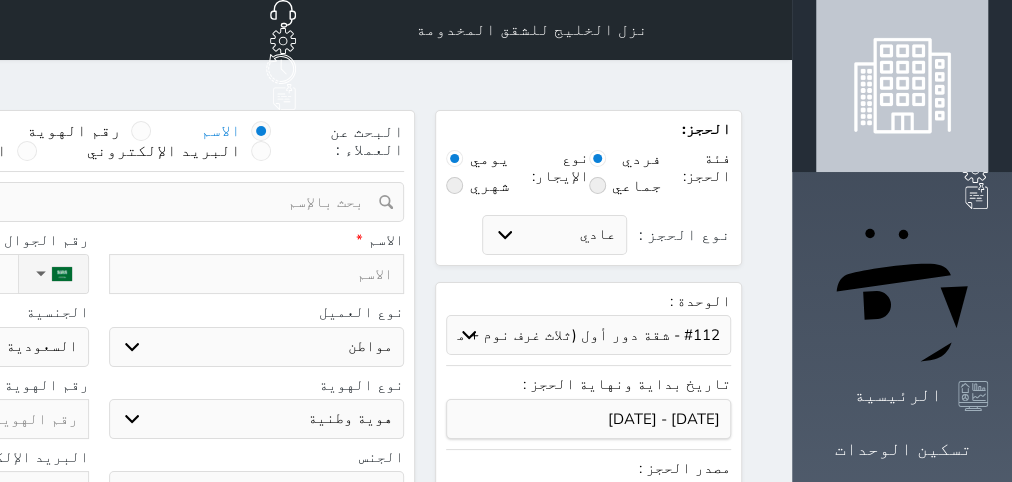 click at bounding box center (91, 202) 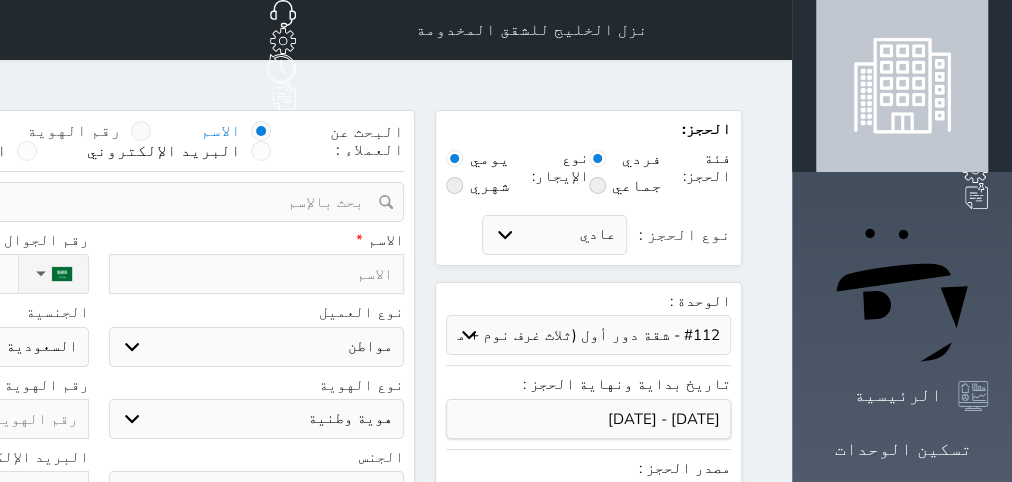 click on "رقم الهوية" at bounding box center (74, 131) 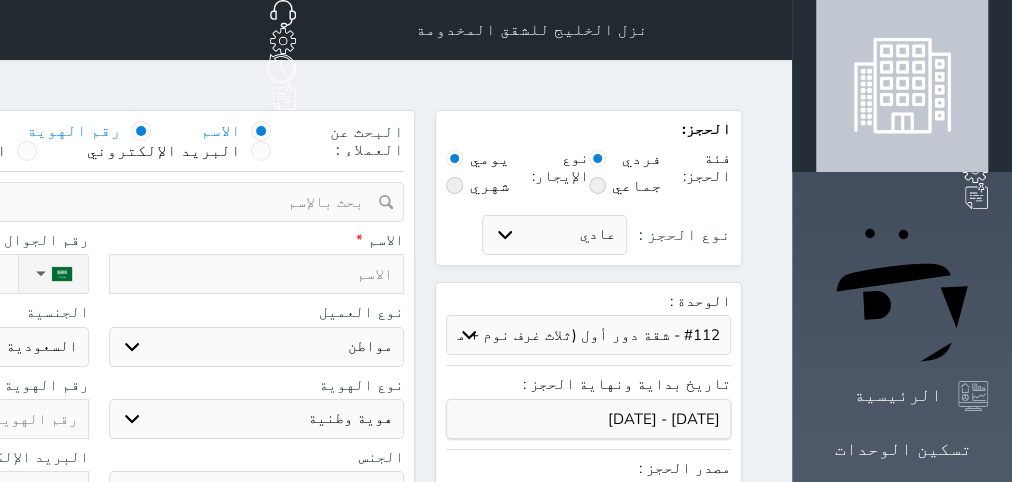 select 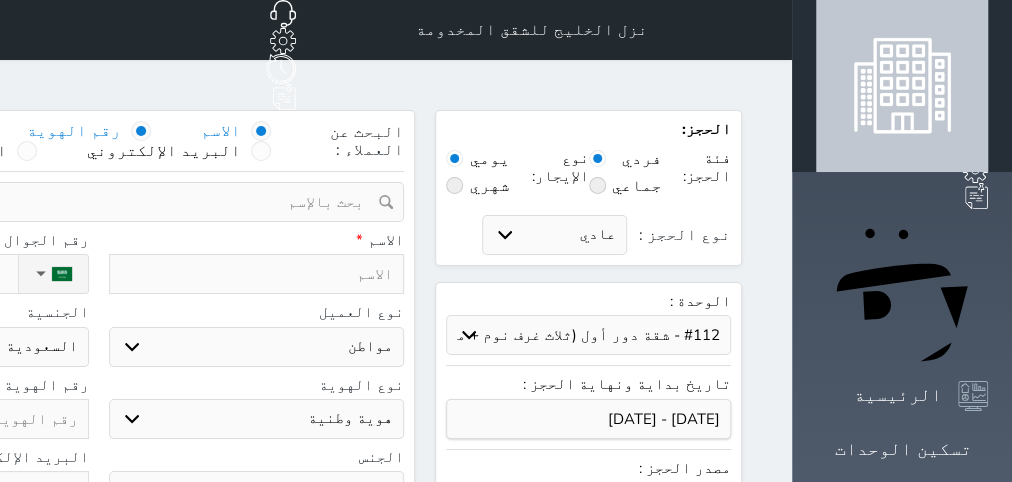 select 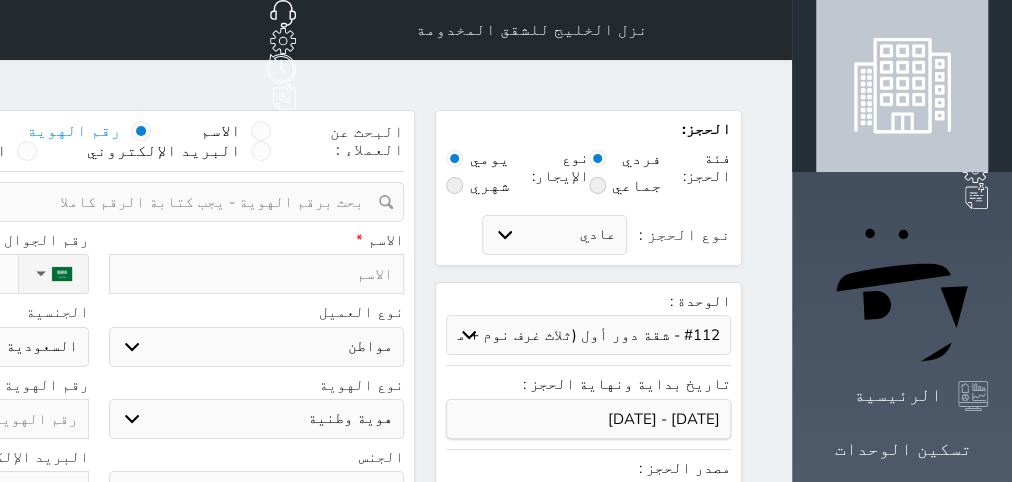 click at bounding box center [91, 202] 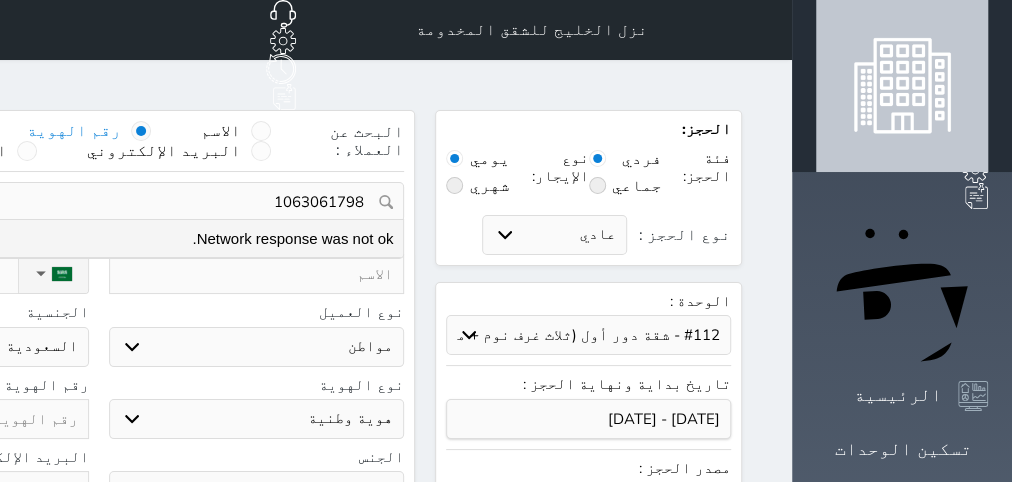 click on "1063061798" at bounding box center [91, 202] 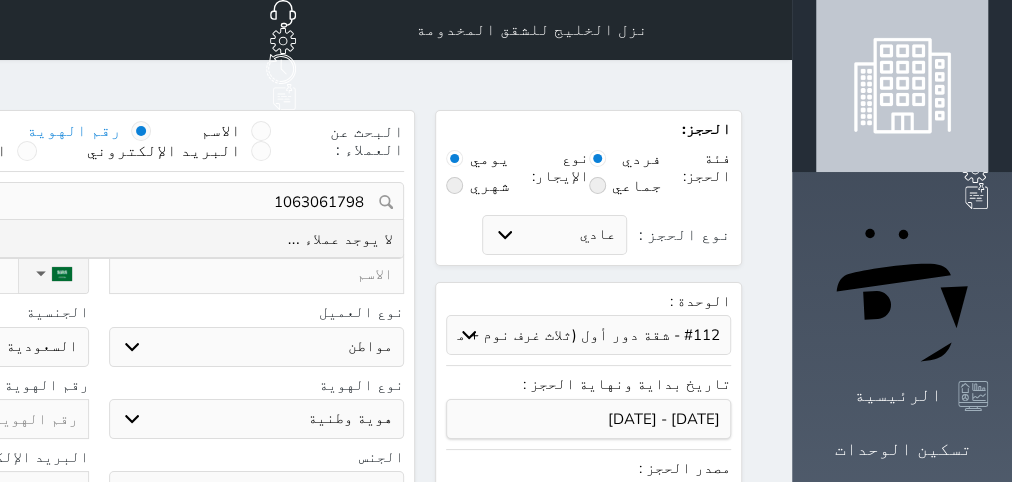 click on "1063061798" at bounding box center (98, 202) 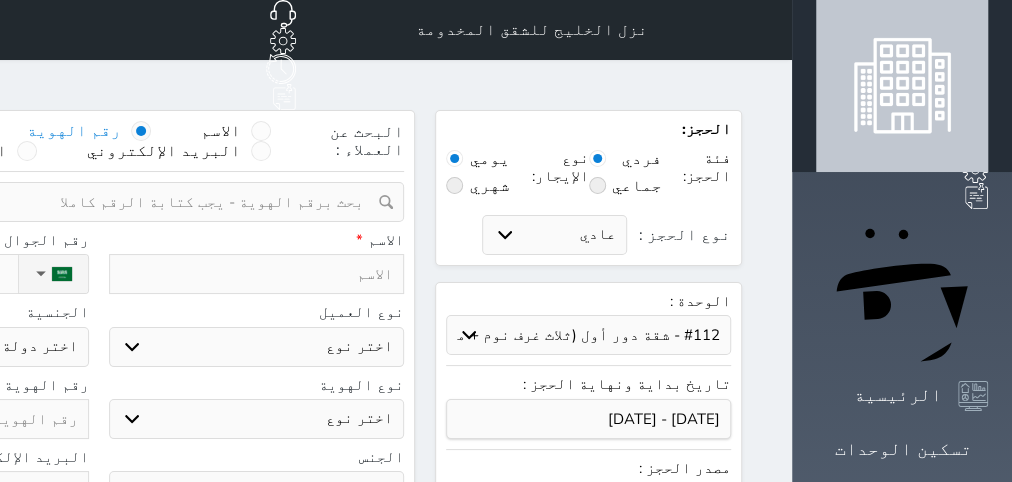 paste on "1063061798" 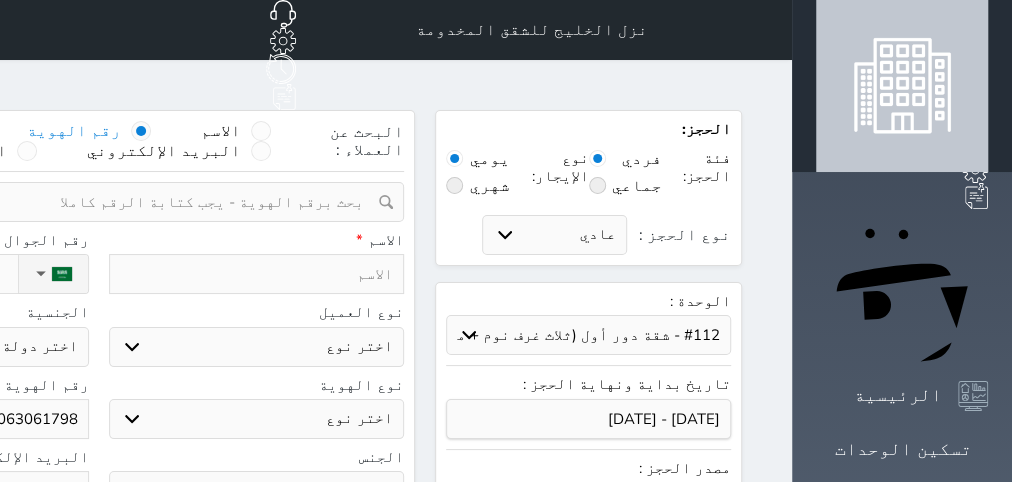 select 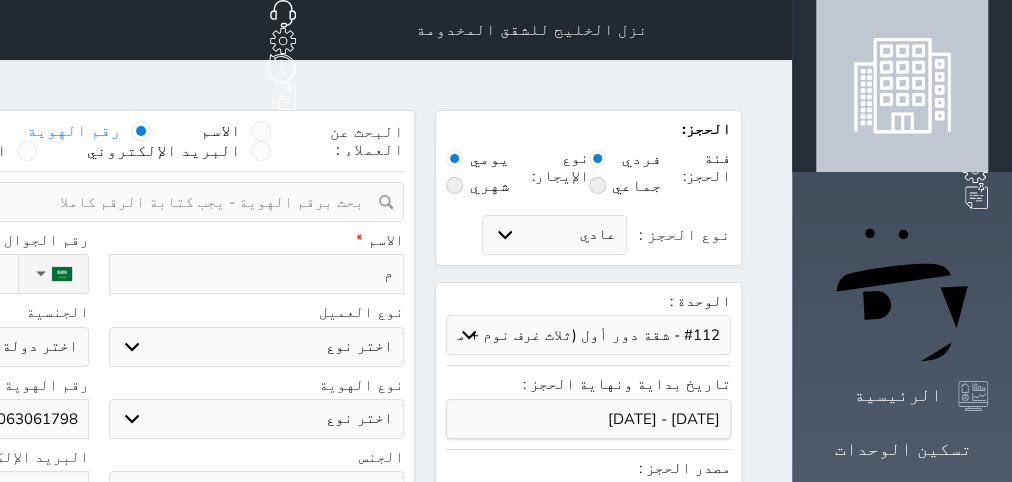 type on "من" 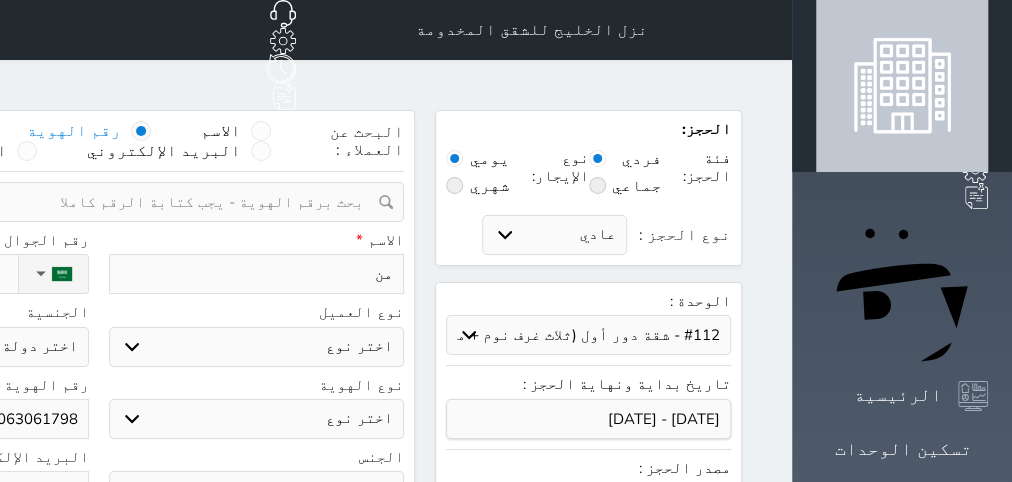 type on "مند" 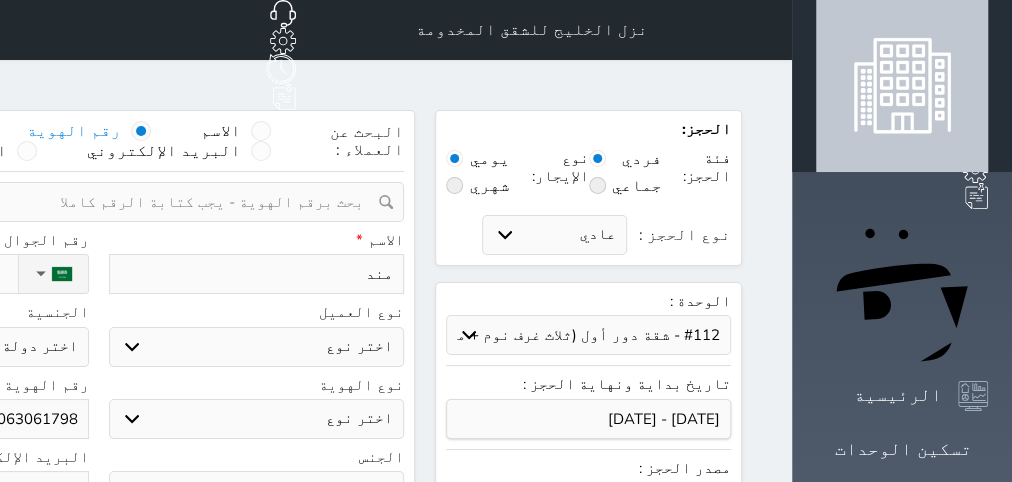 type on "مندي" 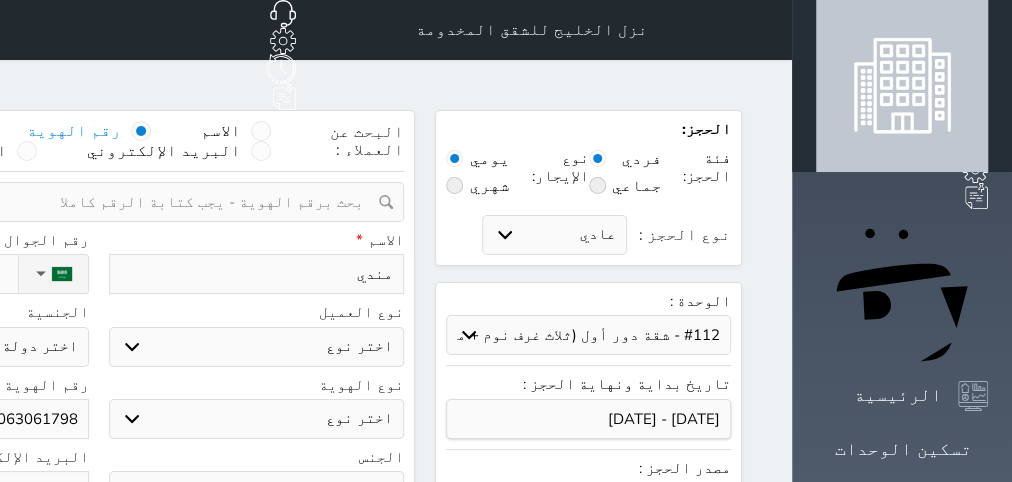 type on "منديل" 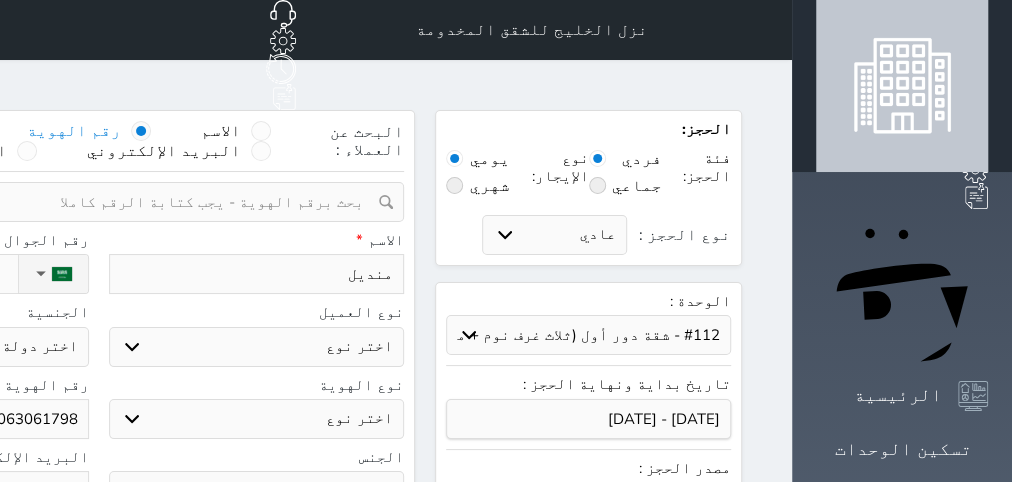 type on "منديل" 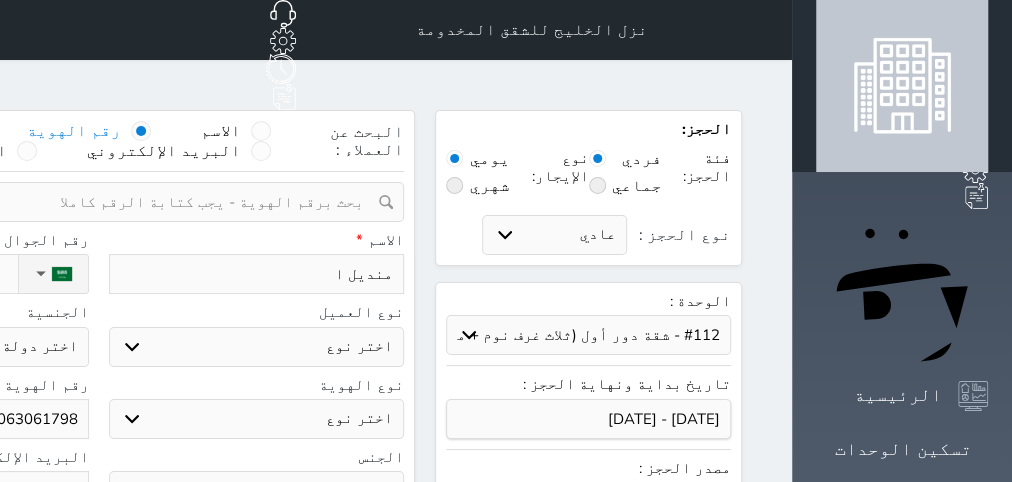 type on "منديل ال" 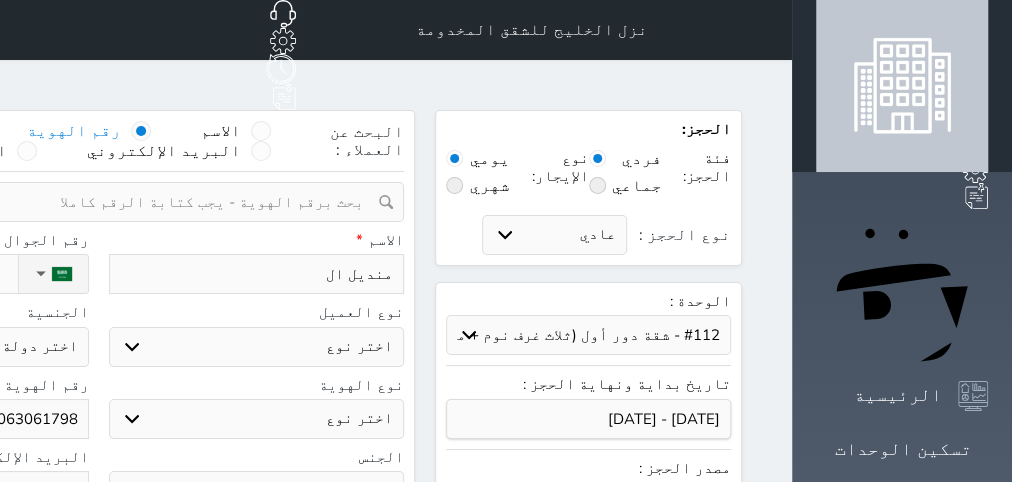 type on "[PERSON_NAME]" 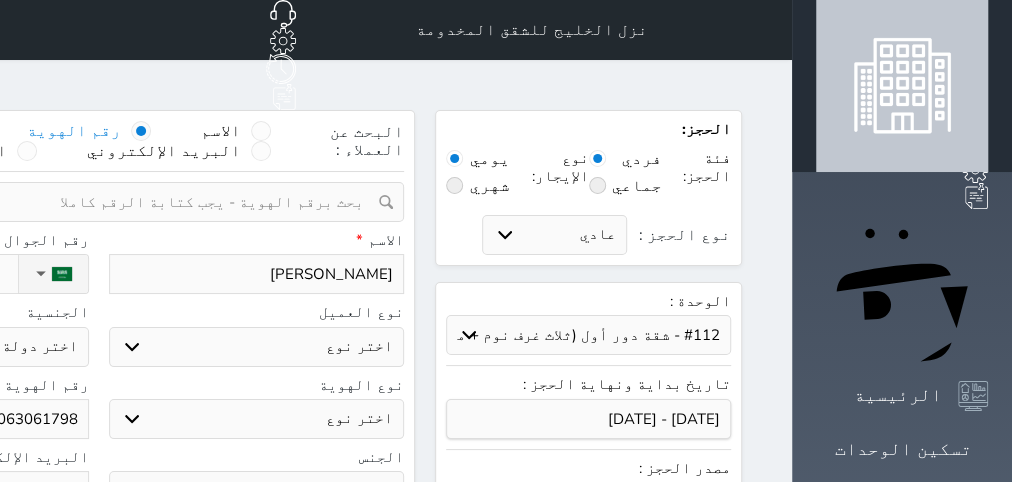 type on "منديل الهه" 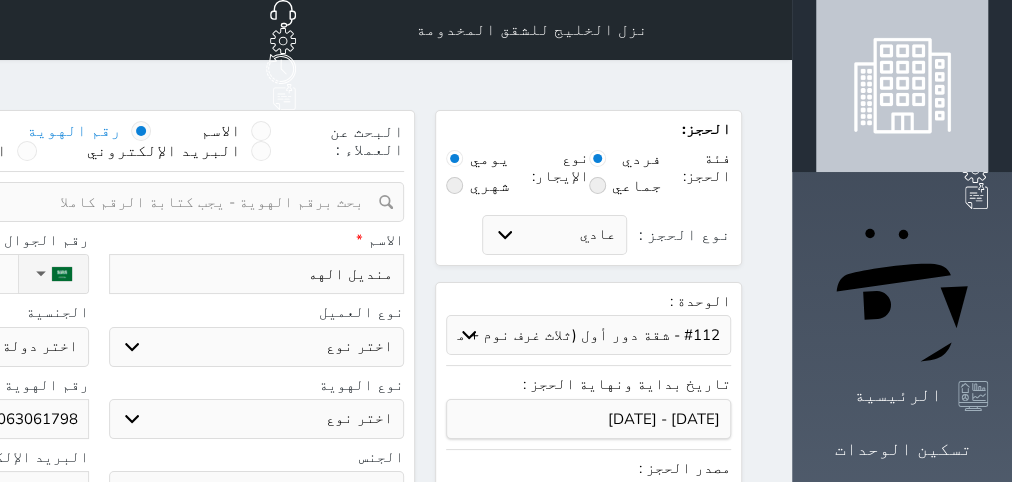 type on "[PERSON_NAME]" 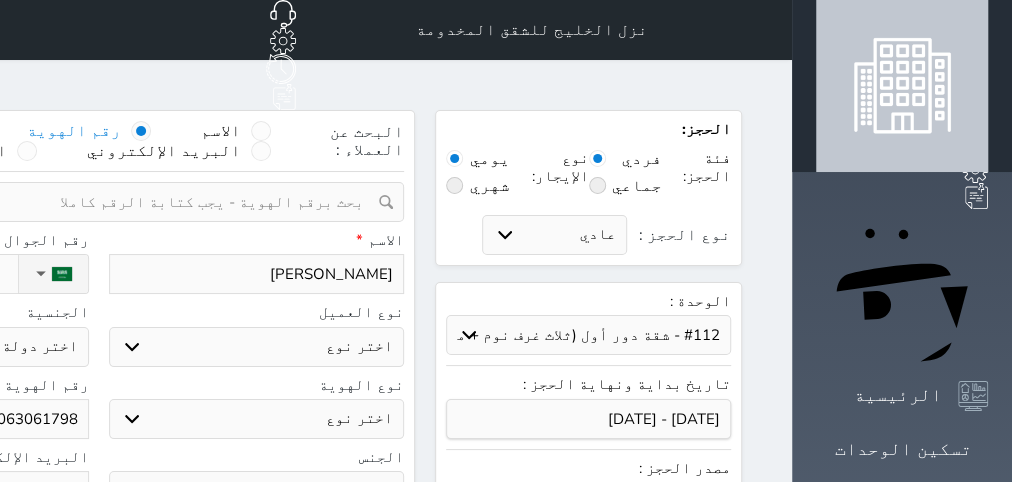 type on "منديل ال" 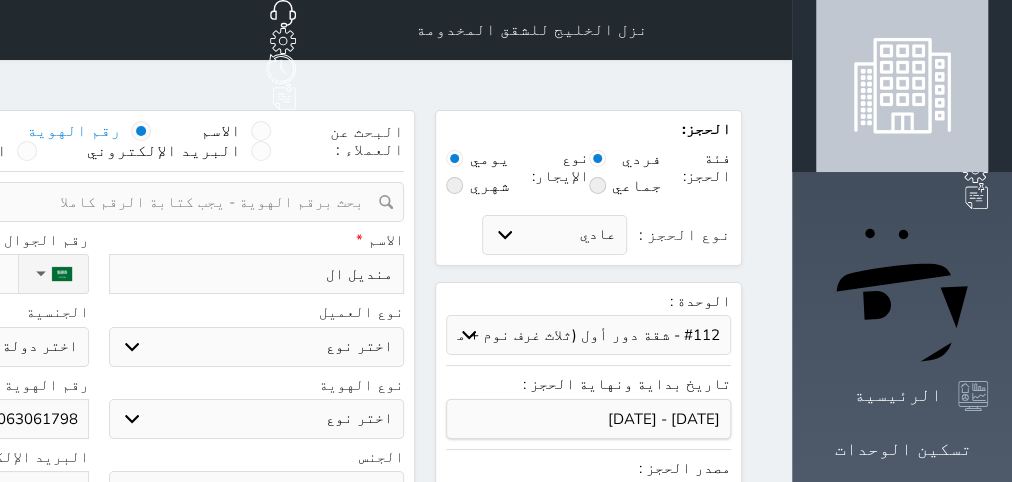 type on "منديل الخ" 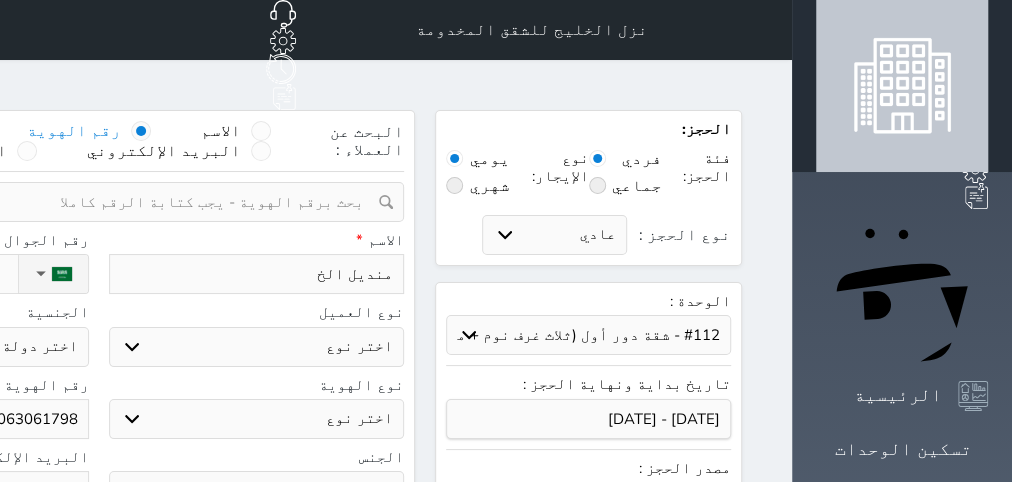 type on "منديل الخا" 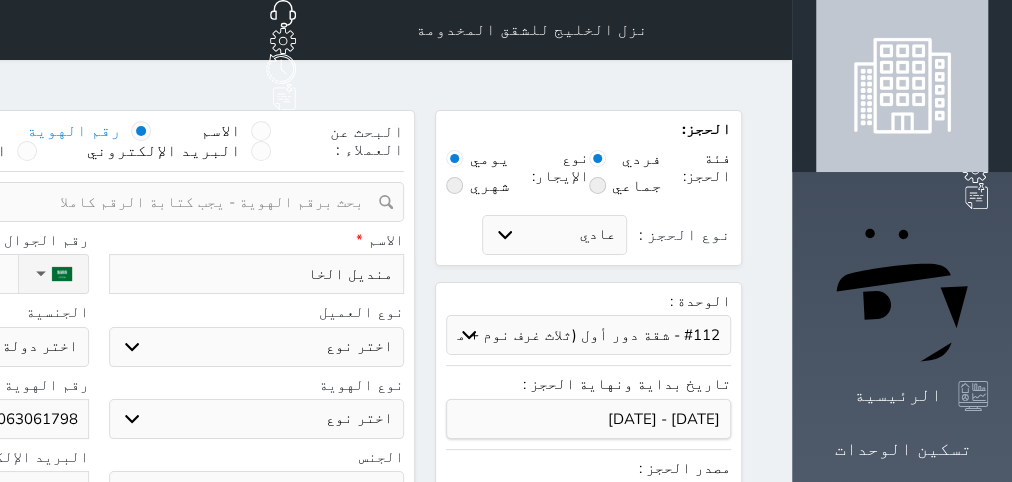 type on "منديل الخال" 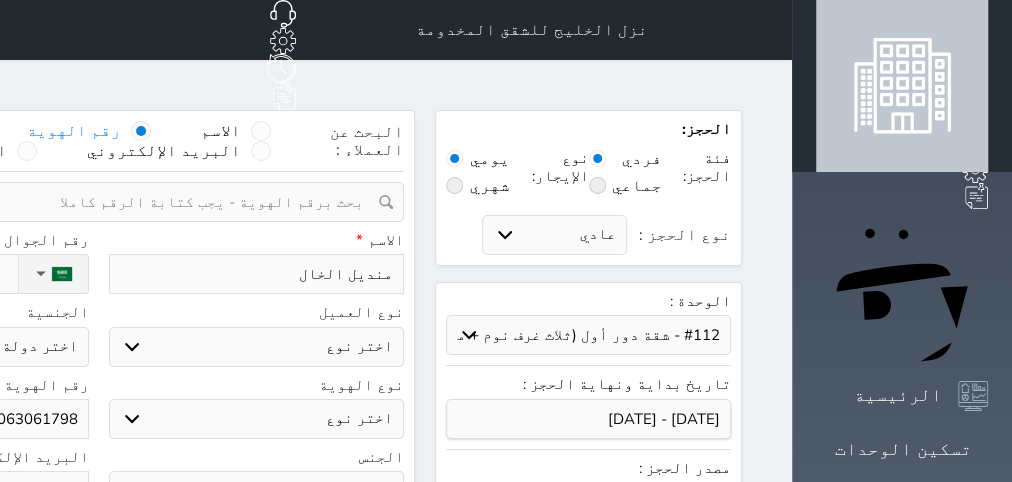 type on "منديل الخالي" 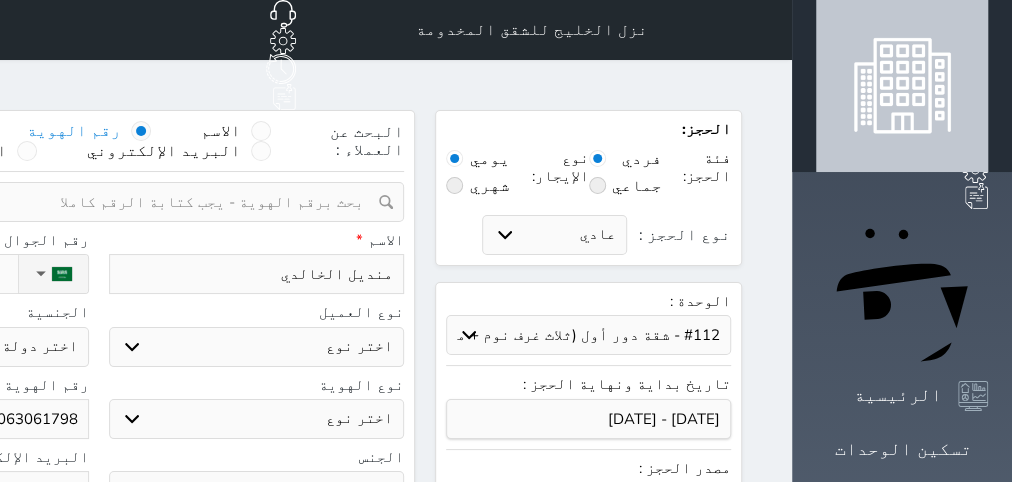 click on "اختر نوع   مواطن مواطن خليجي زائر مقيم" at bounding box center (257, 347) 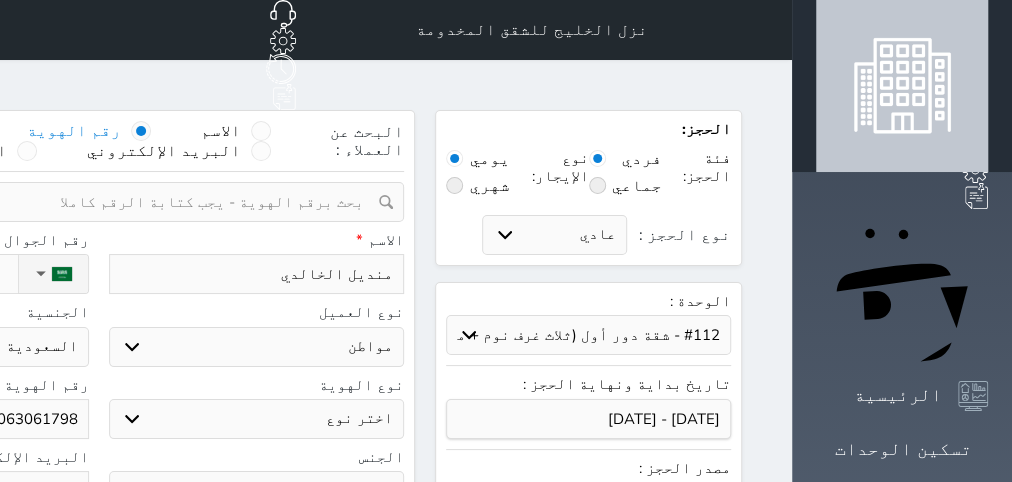 click on "اختر نوع   هوية وطنية هوية عائلية جواز السفر" at bounding box center (257, 419) 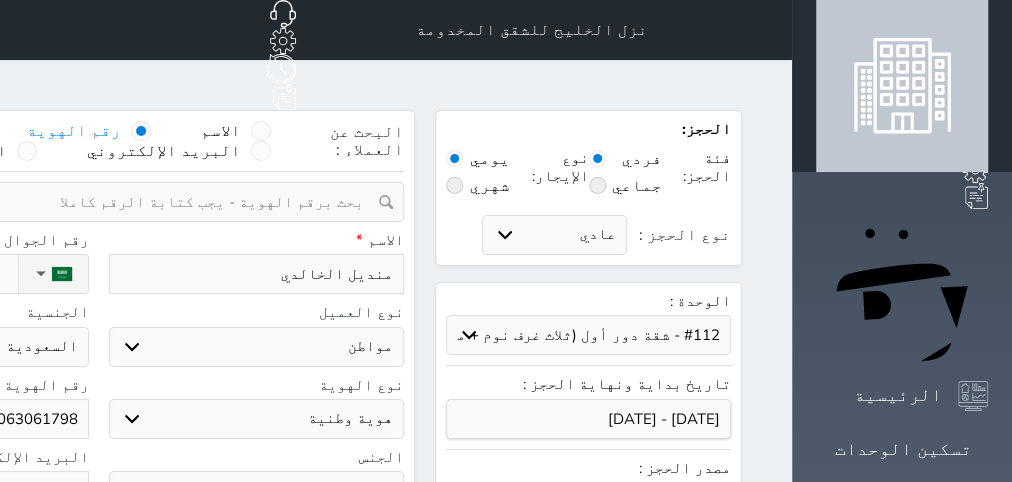 click on "ذكر   انثى" at bounding box center [257, 491] 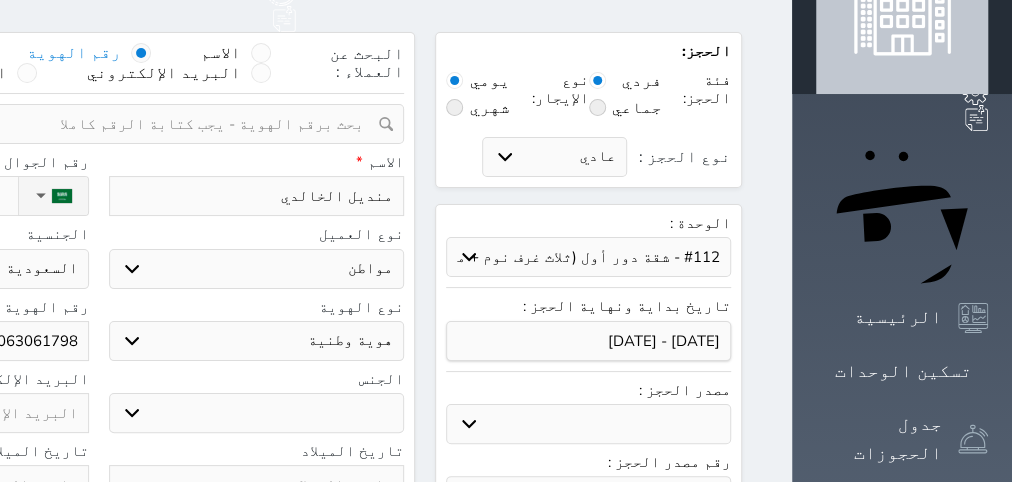 scroll, scrollTop: 126, scrollLeft: 0, axis: vertical 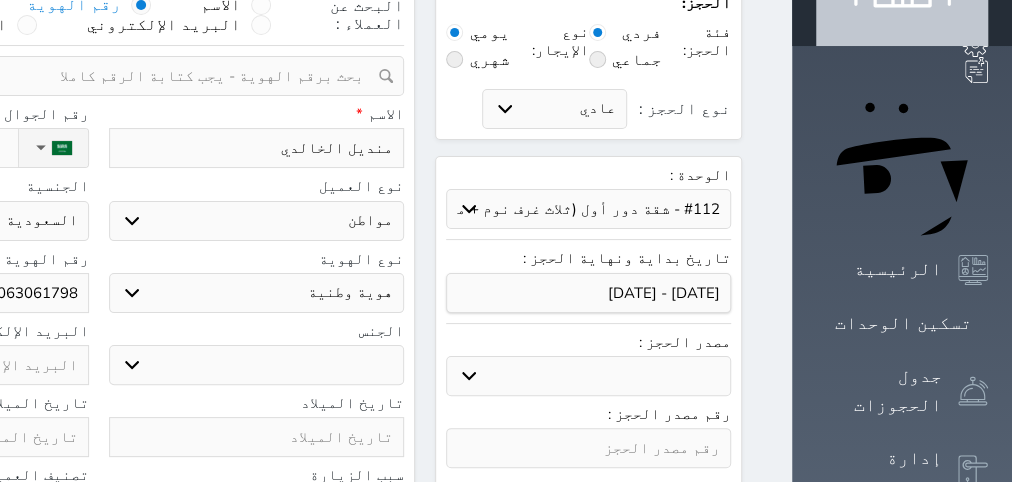 click at bounding box center (-59, 365) 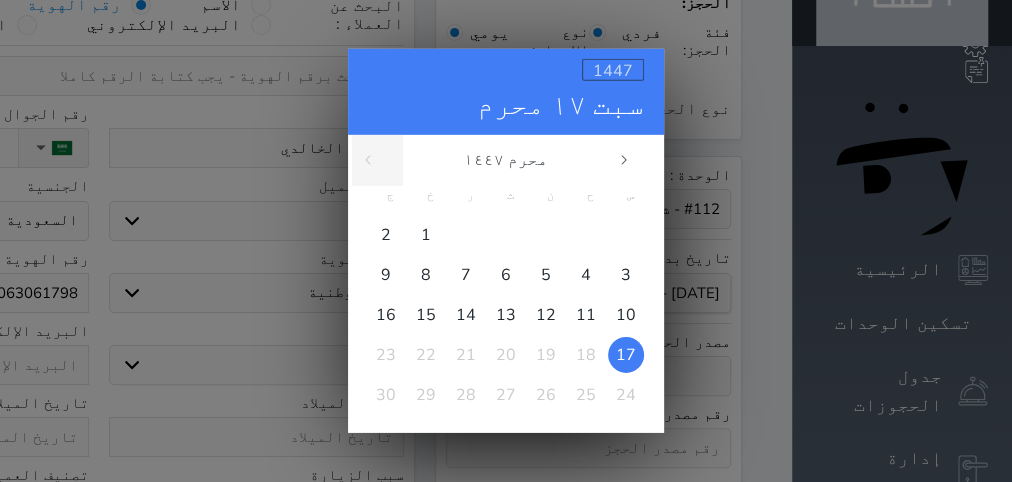 click on "1447" at bounding box center [613, 71] 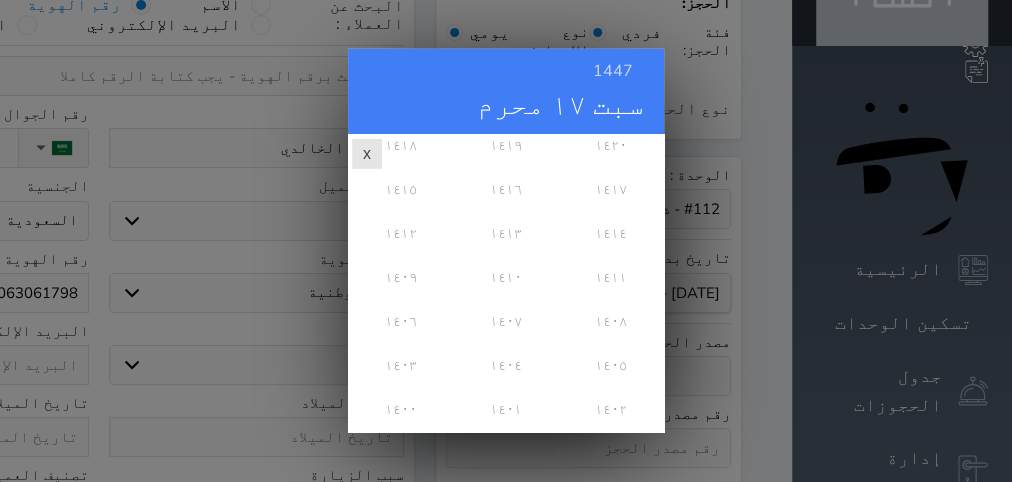 scroll, scrollTop: 486, scrollLeft: 0, axis: vertical 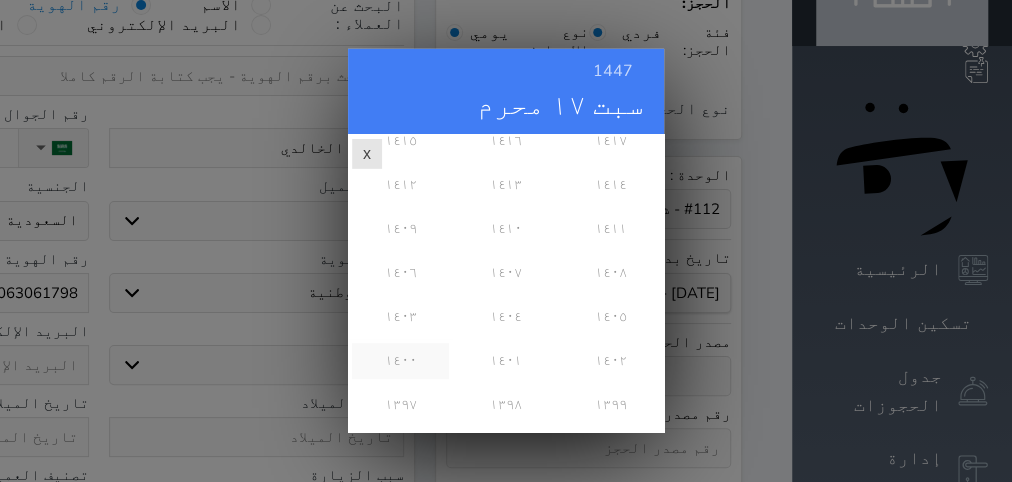 click on "١٤٠٠" at bounding box center (400, 361) 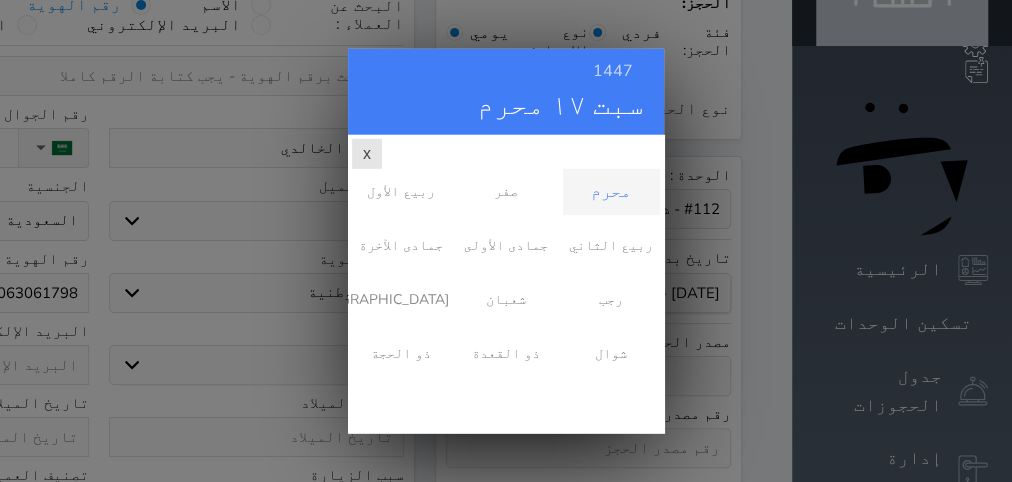 scroll, scrollTop: 0, scrollLeft: 0, axis: both 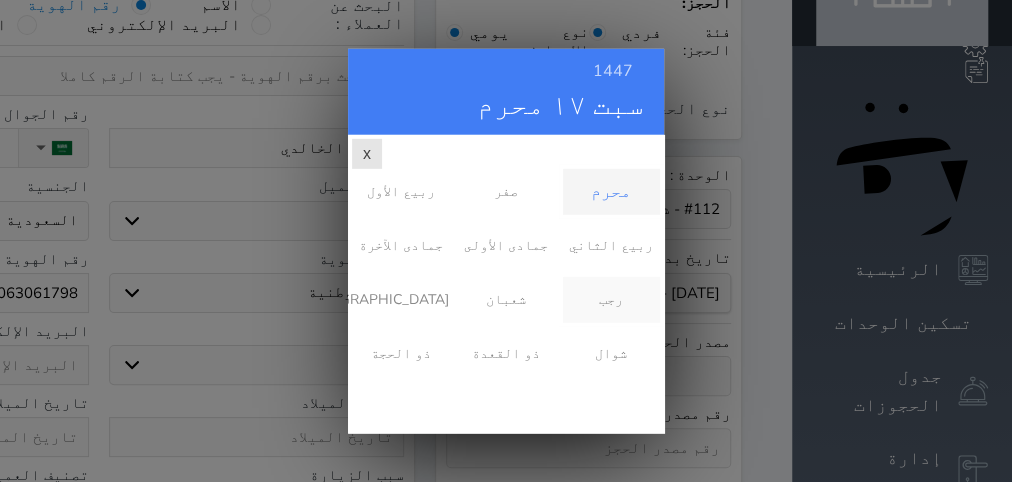click on "رجب" at bounding box center [611, 300] 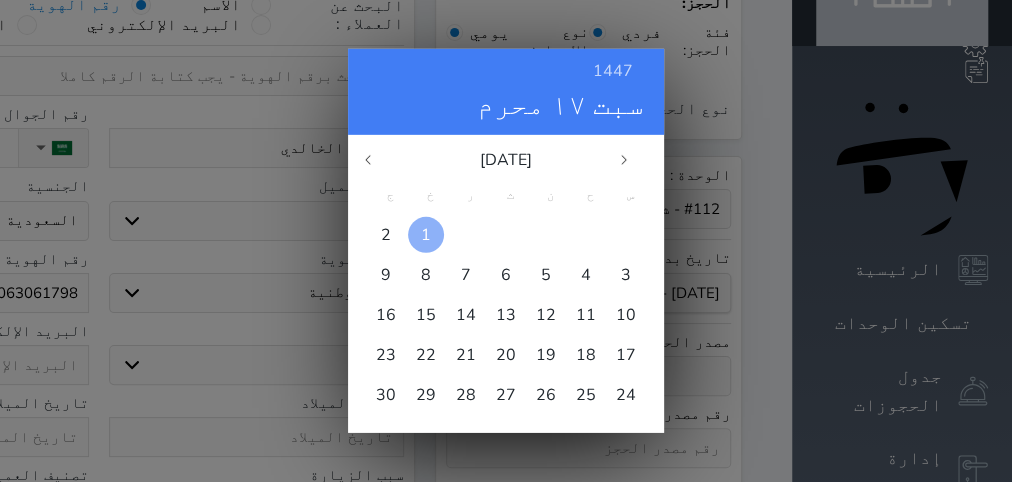 click on "1" at bounding box center (426, 235) 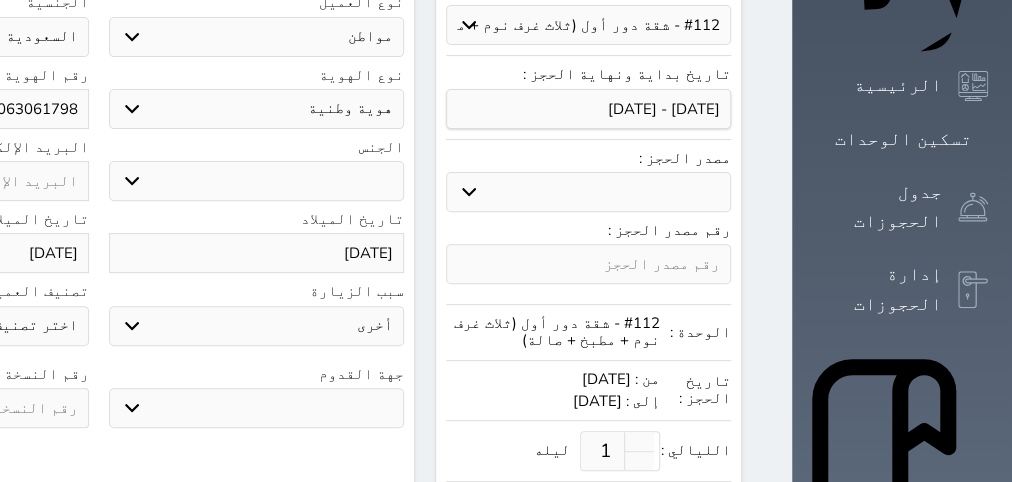 scroll, scrollTop: 504, scrollLeft: 0, axis: vertical 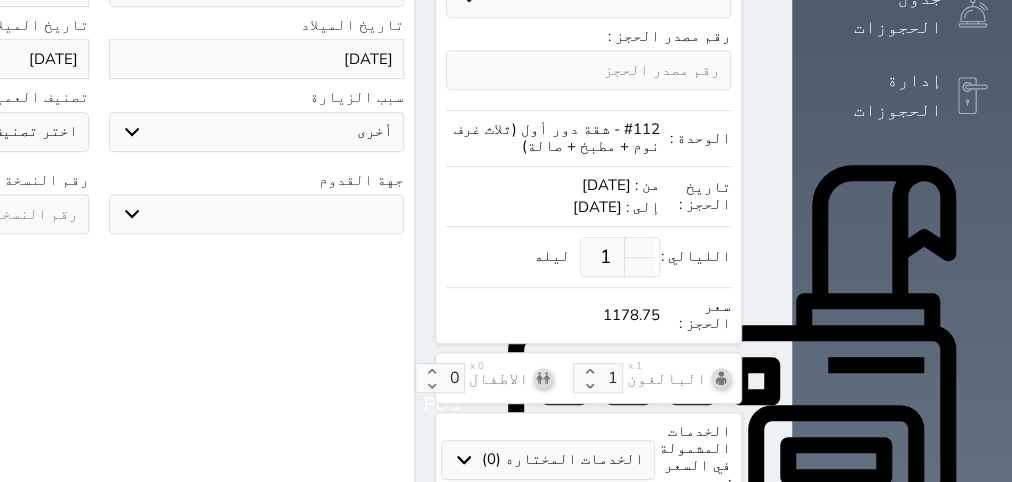 click at bounding box center (-59, 214) 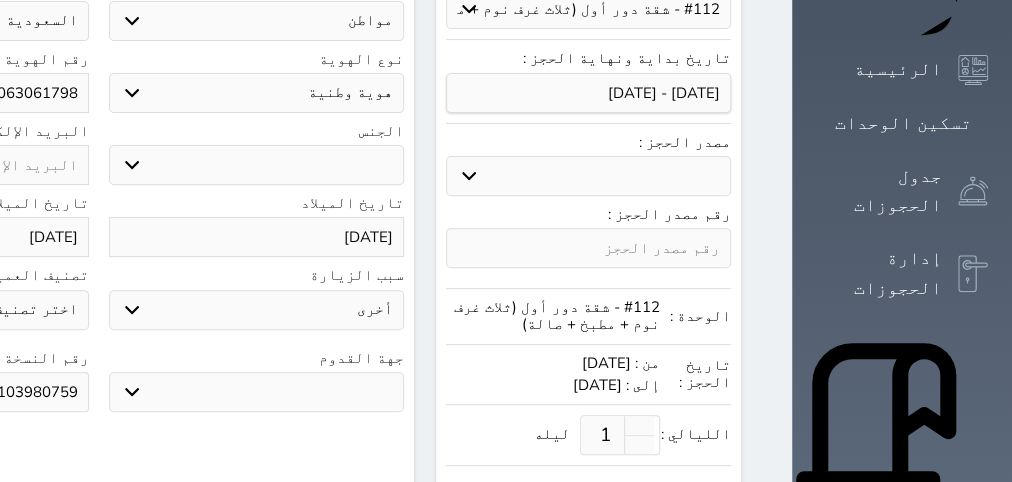 scroll, scrollTop: 378, scrollLeft: 0, axis: vertical 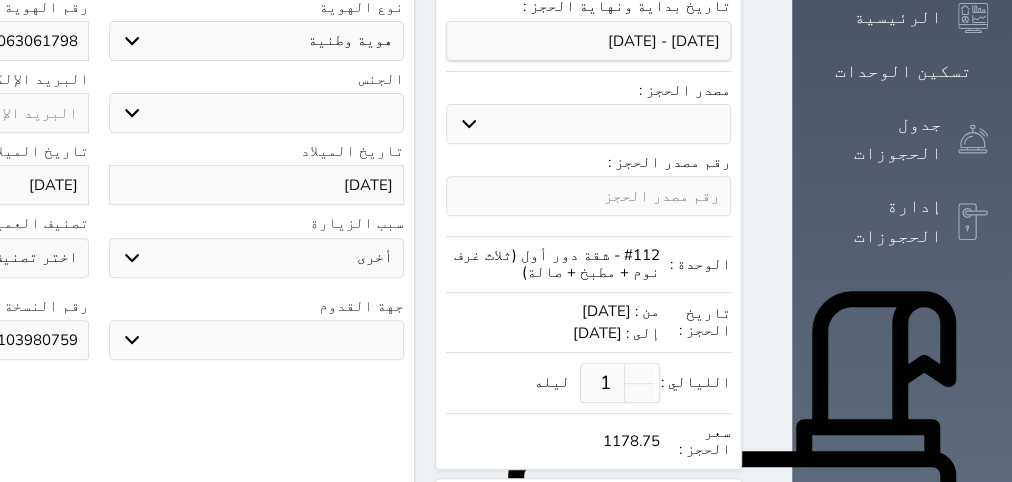 click on "1103980759" at bounding box center [-59, 340] 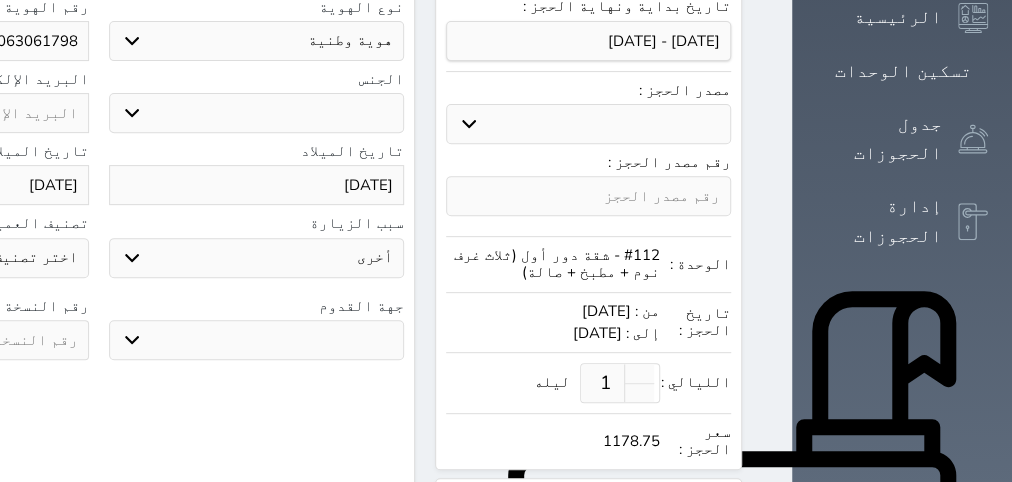 scroll, scrollTop: 0, scrollLeft: 0, axis: both 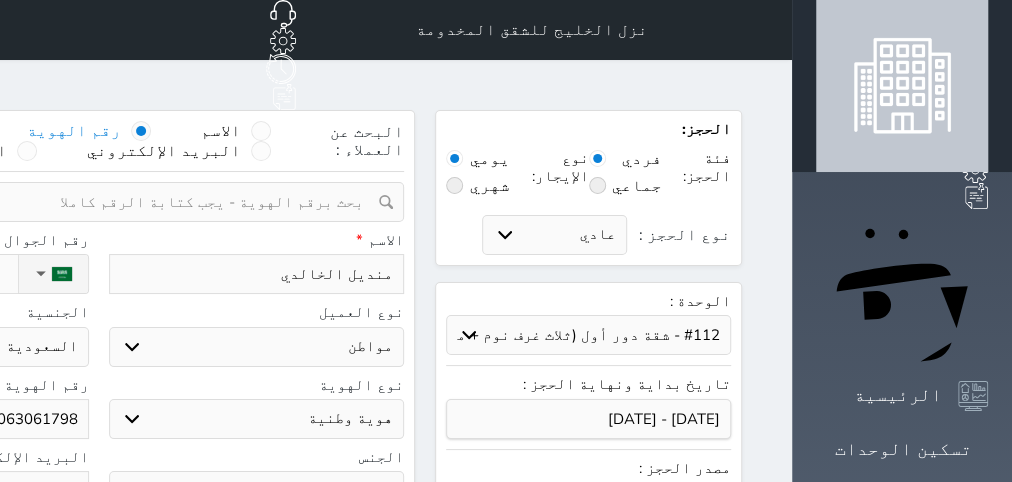 click on "نوع الحجز :" at bounding box center [-95, 274] 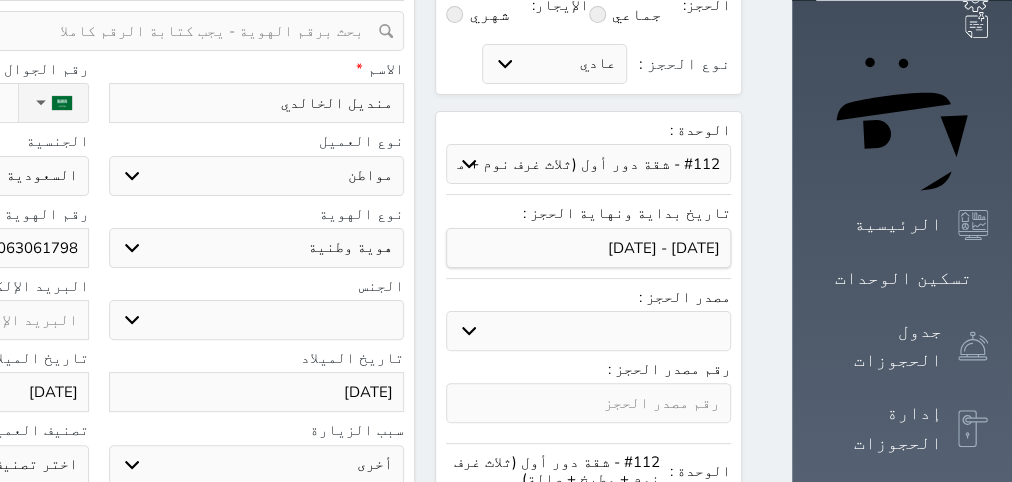 scroll, scrollTop: 504, scrollLeft: 0, axis: vertical 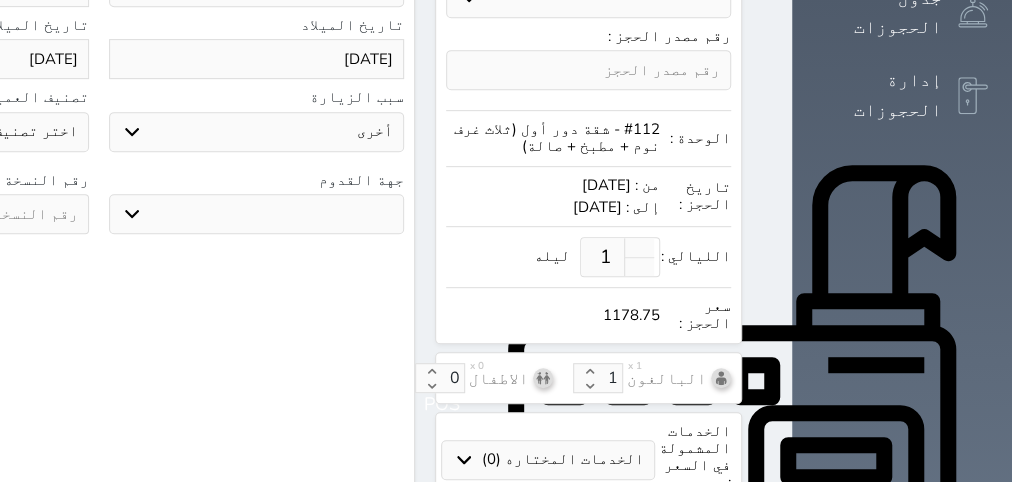 click at bounding box center [-59, 214] 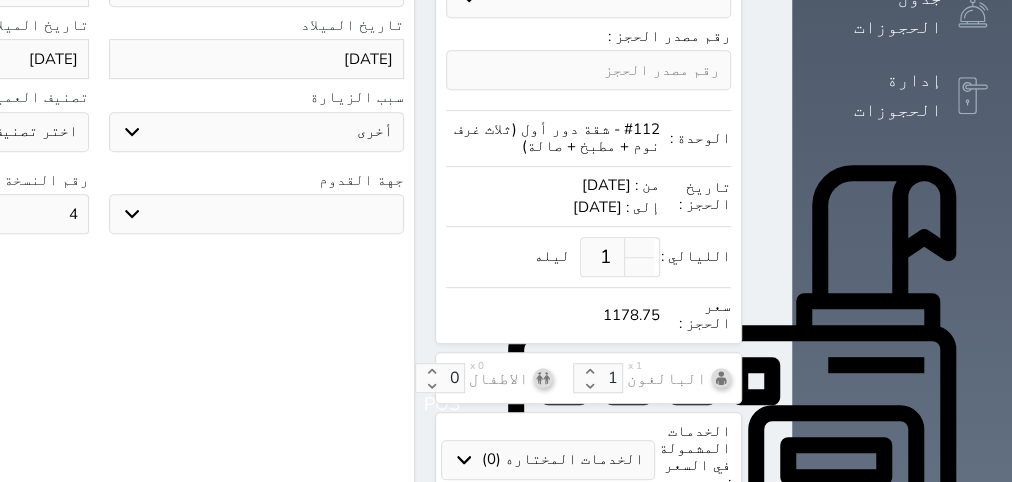 scroll, scrollTop: 900, scrollLeft: 0, axis: vertical 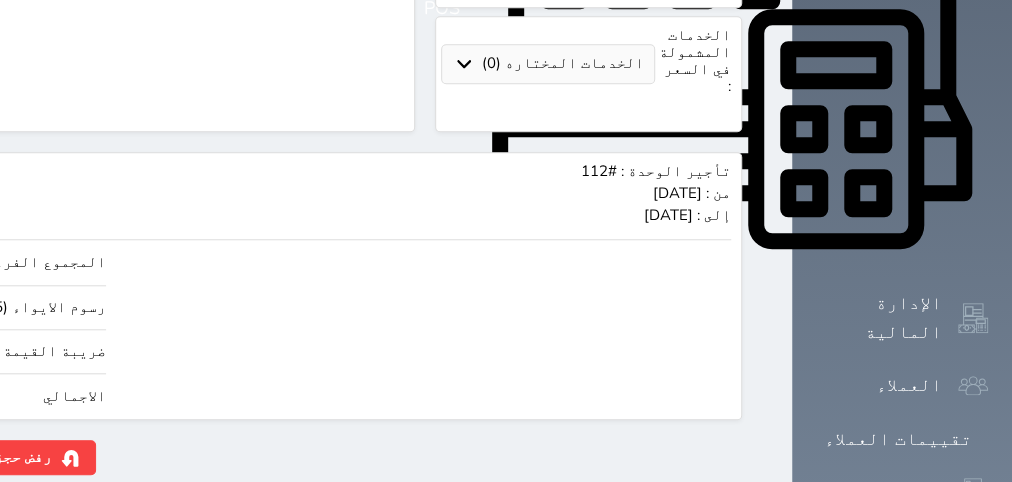 click on "1178.75" at bounding box center [-142, 396] 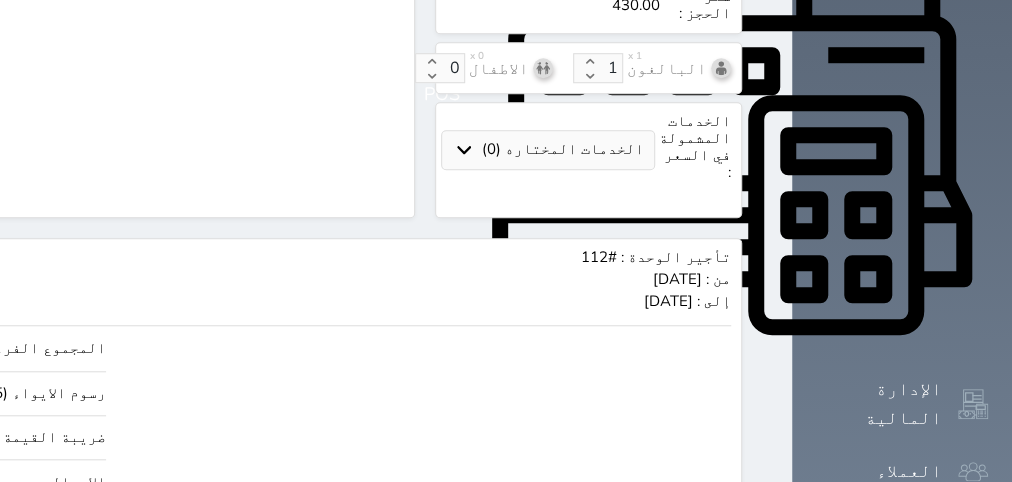 scroll, scrollTop: 900, scrollLeft: 0, axis: vertical 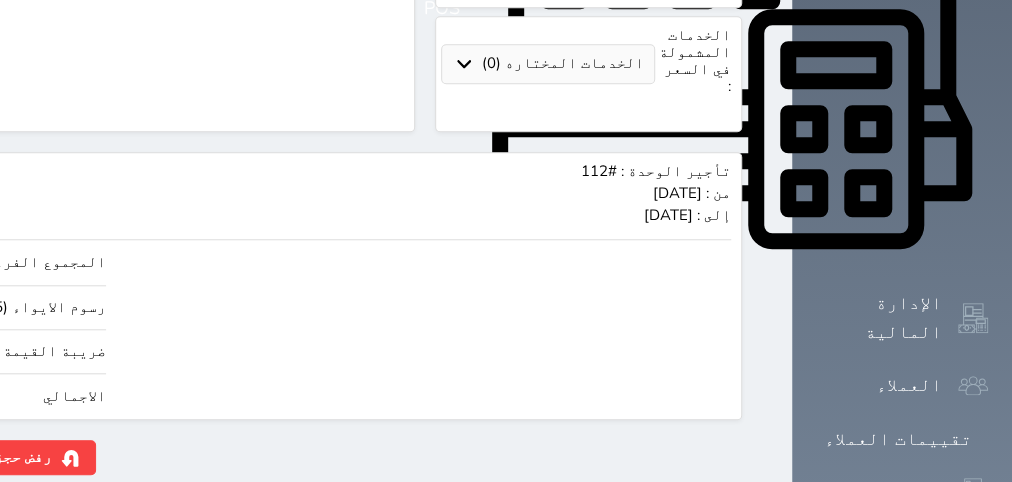 click on "حجز" at bounding box center [-125, 457] 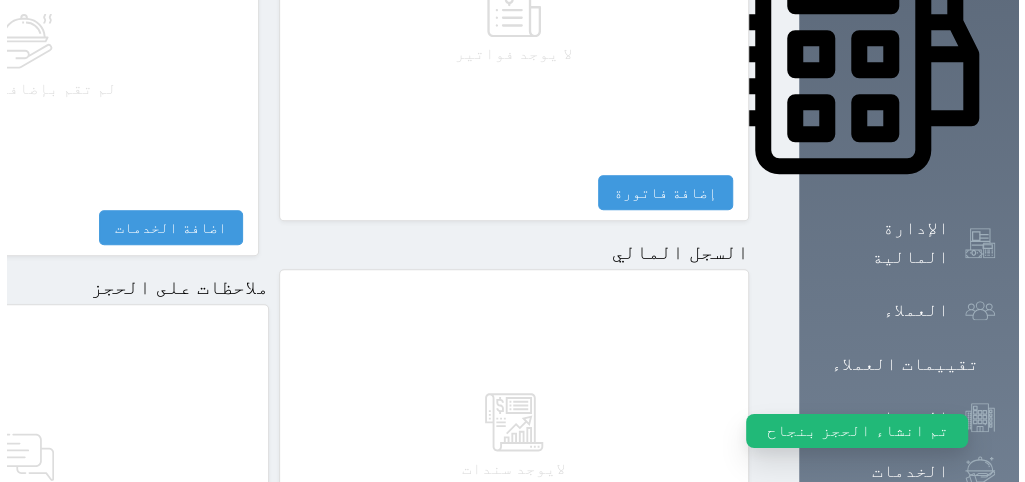 scroll, scrollTop: 1218, scrollLeft: 0, axis: vertical 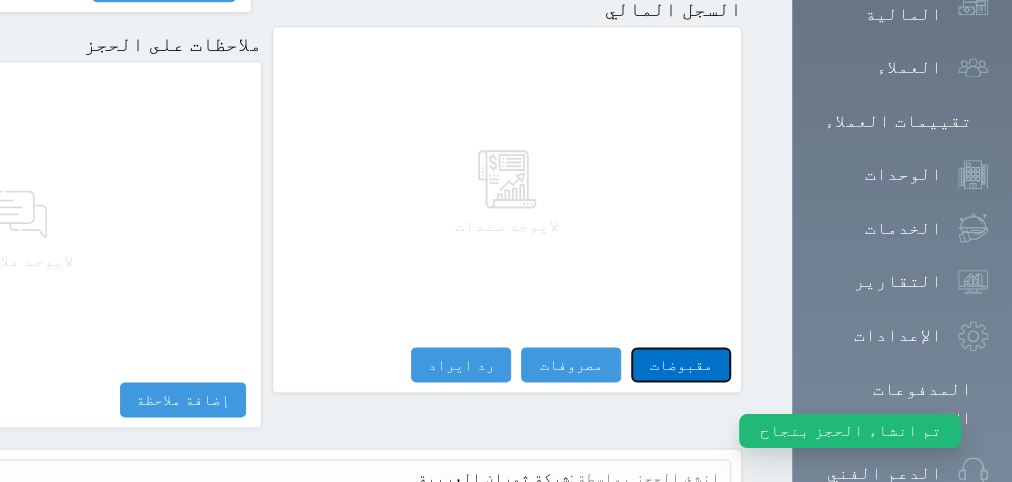 click on "مقبوضات" at bounding box center (681, 364) 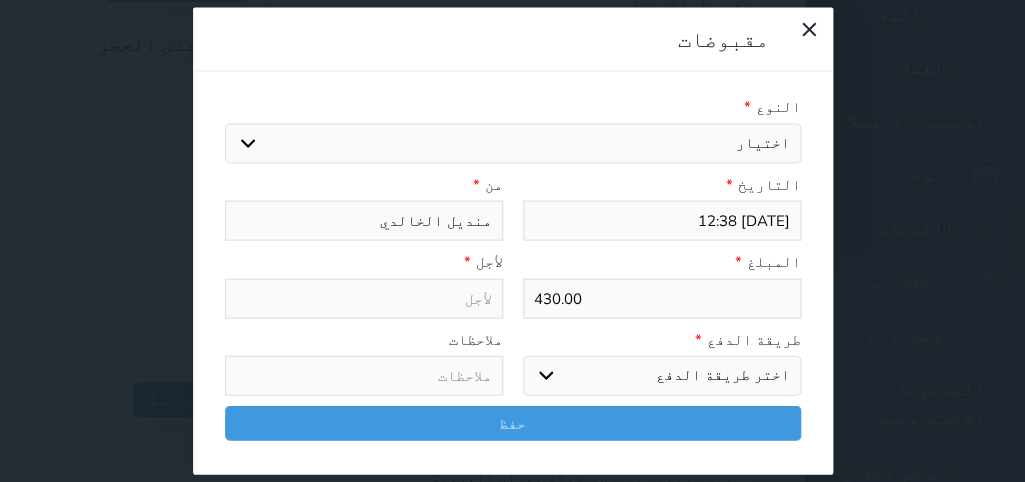click on "قيمة إيجار" at bounding box center [0, 0] 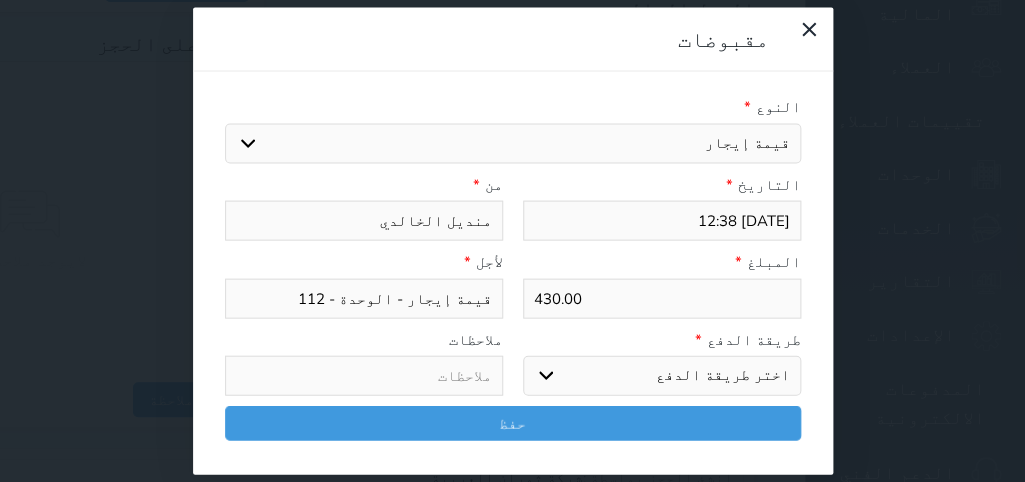 click on "اختر طريقة الدفع   دفع نقدى   تحويل بنكى   مدى   بطاقة ائتمان   آجل" at bounding box center (662, 376) 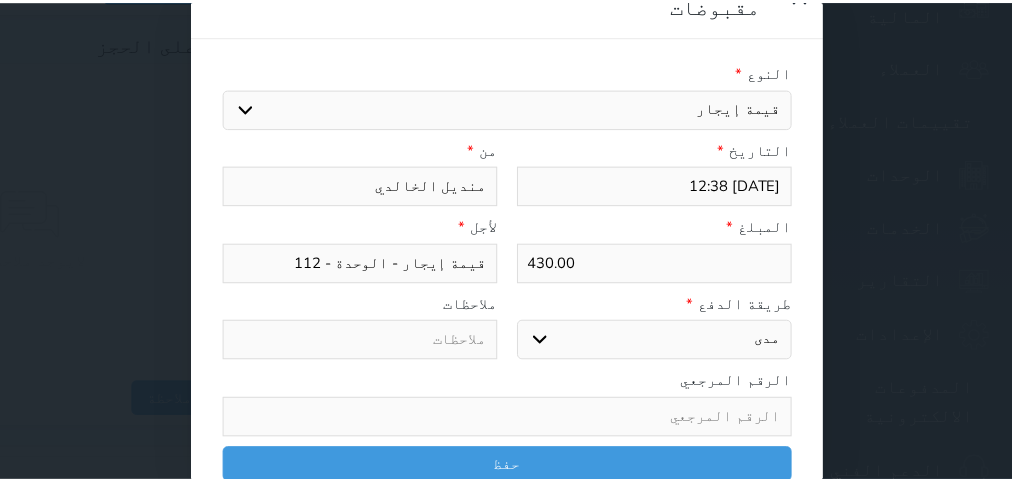 scroll, scrollTop: 35, scrollLeft: 0, axis: vertical 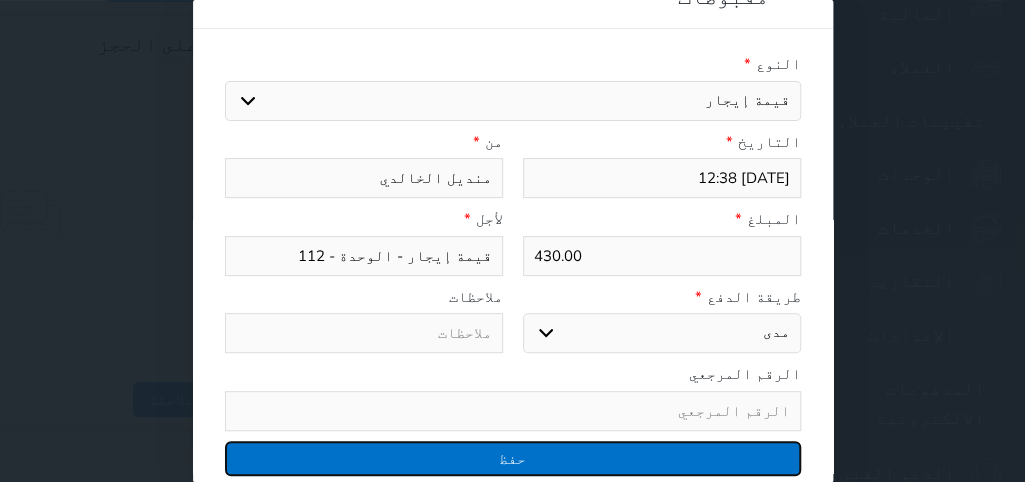 click on "حفظ" at bounding box center (513, 458) 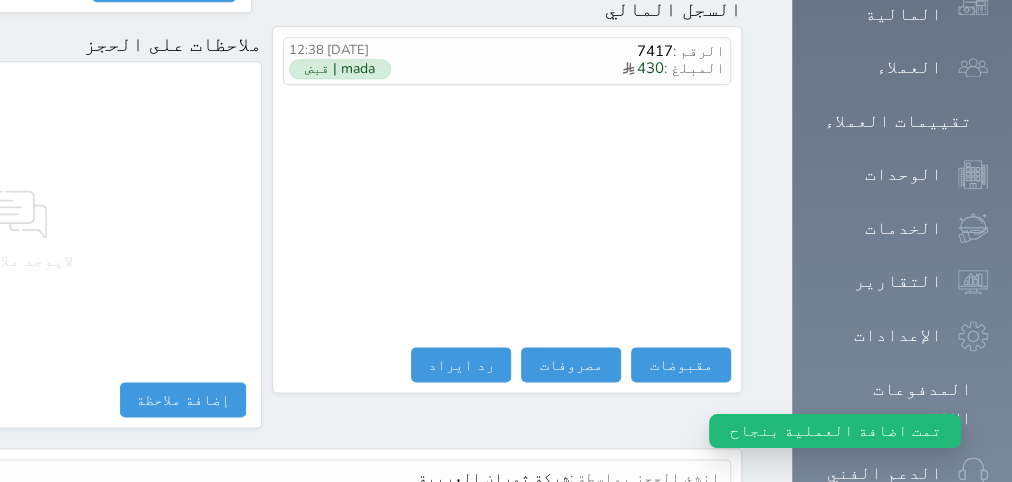 click on "عرض سجل شموس" at bounding box center [666, 525] 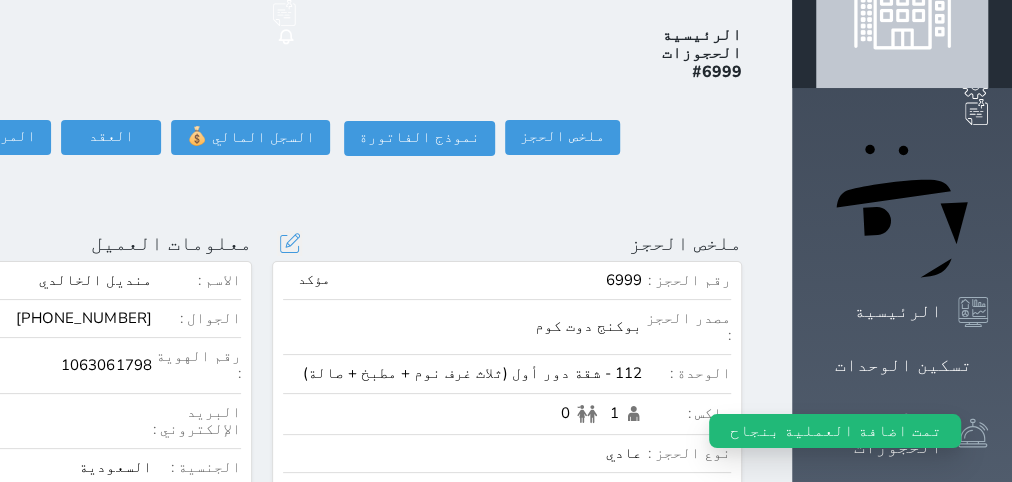 scroll, scrollTop: 0, scrollLeft: 0, axis: both 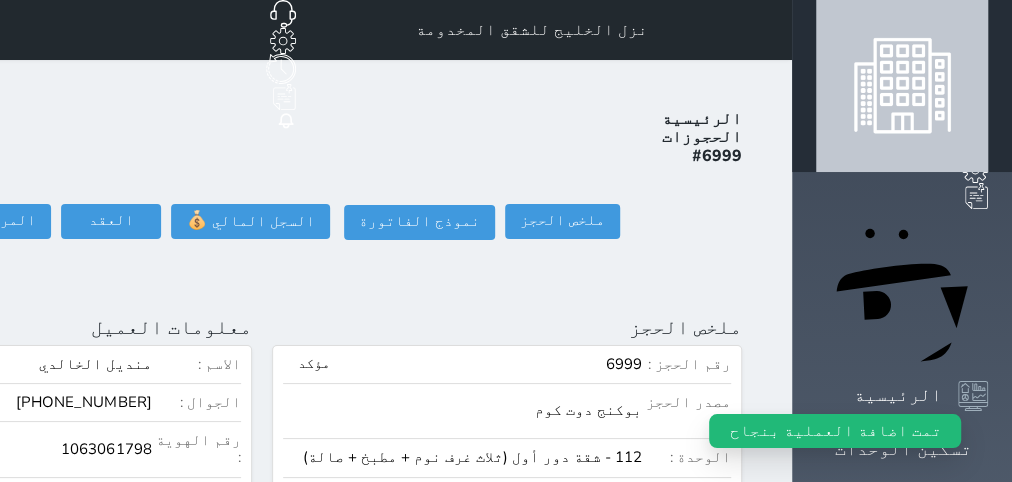 click on "تسجيل دخول" at bounding box center (-151, 221) 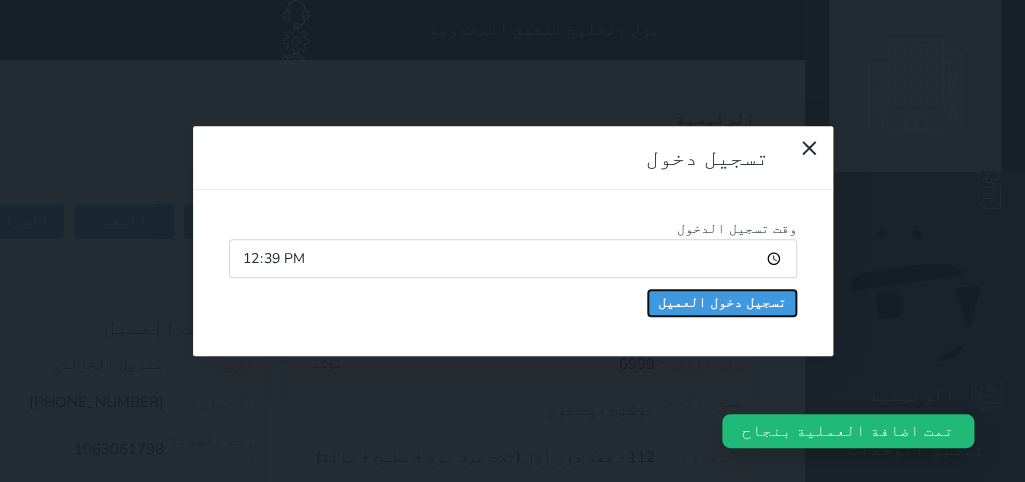 click on "تسجيل دخول العميل" at bounding box center (722, 303) 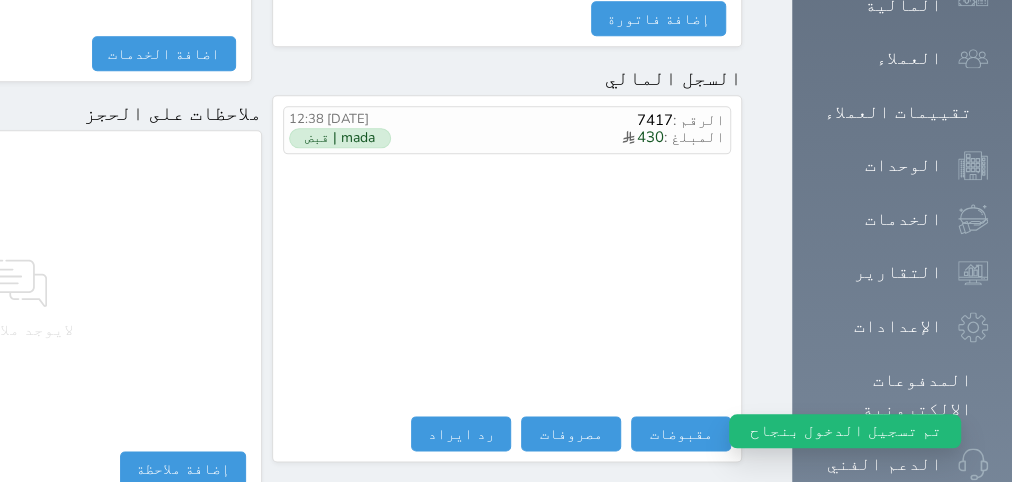 scroll, scrollTop: 1295, scrollLeft: 0, axis: vertical 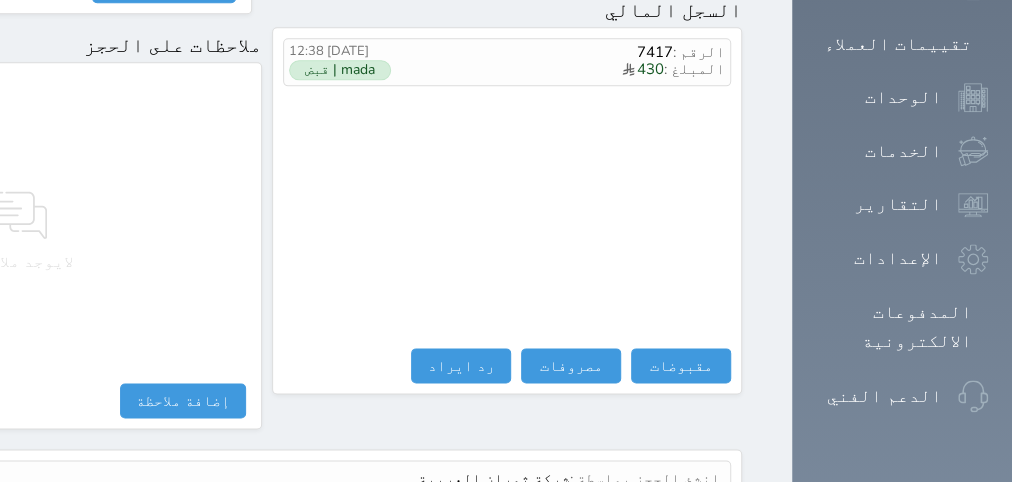 click on "عرض سجل شموس" at bounding box center [666, 526] 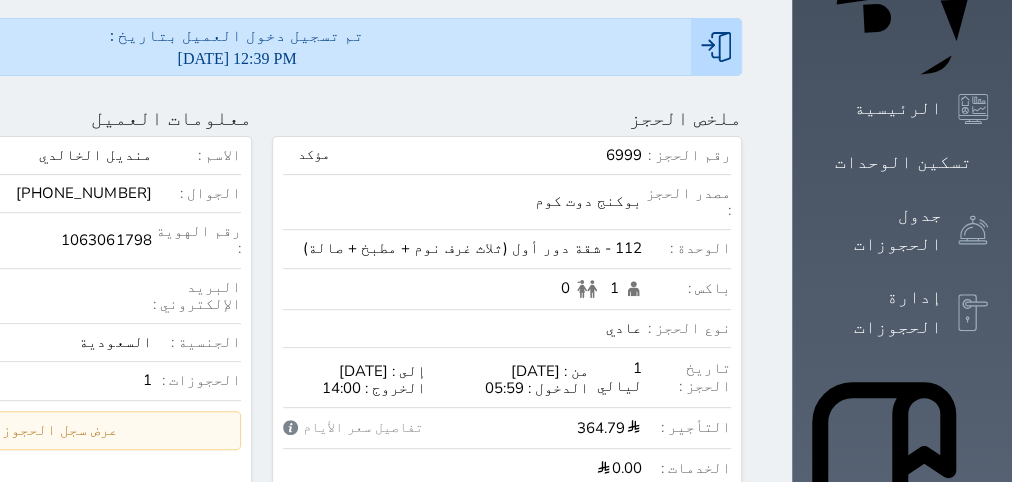 scroll, scrollTop: 0, scrollLeft: 0, axis: both 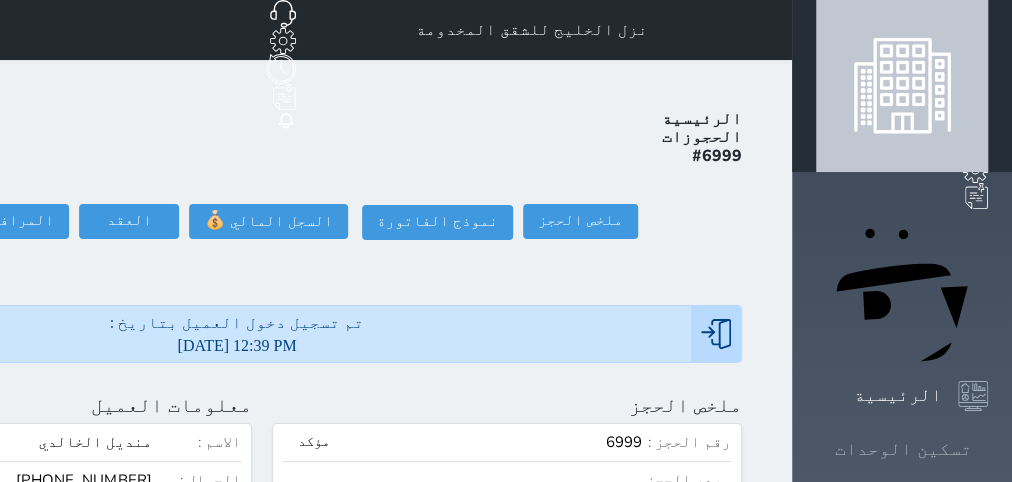 click 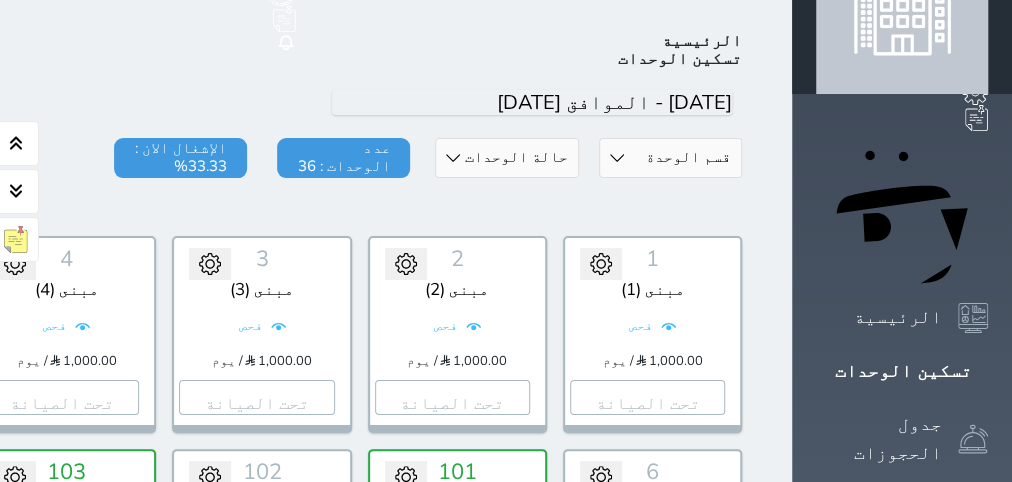 scroll, scrollTop: 0, scrollLeft: 0, axis: both 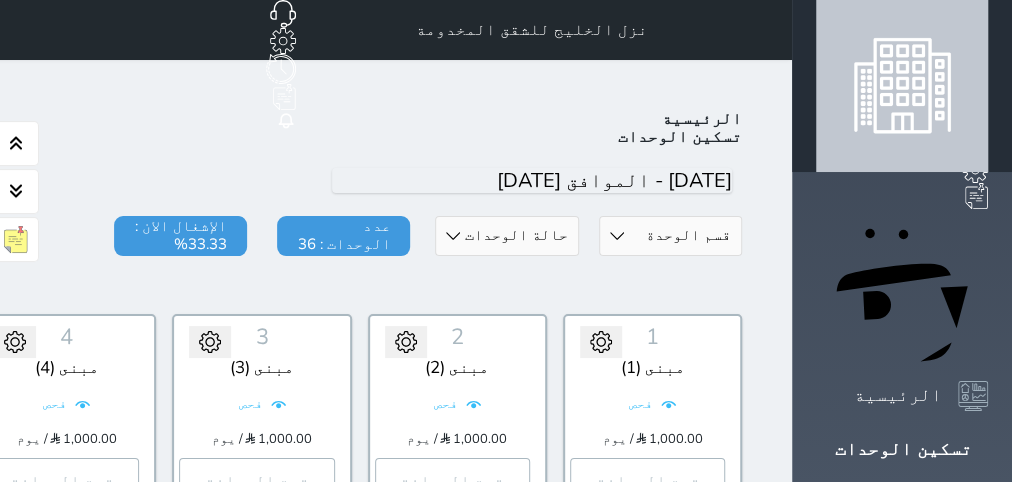 drag, startPoint x: 508, startPoint y: 230, endPoint x: 509, endPoint y: 242, distance: 12.0415945 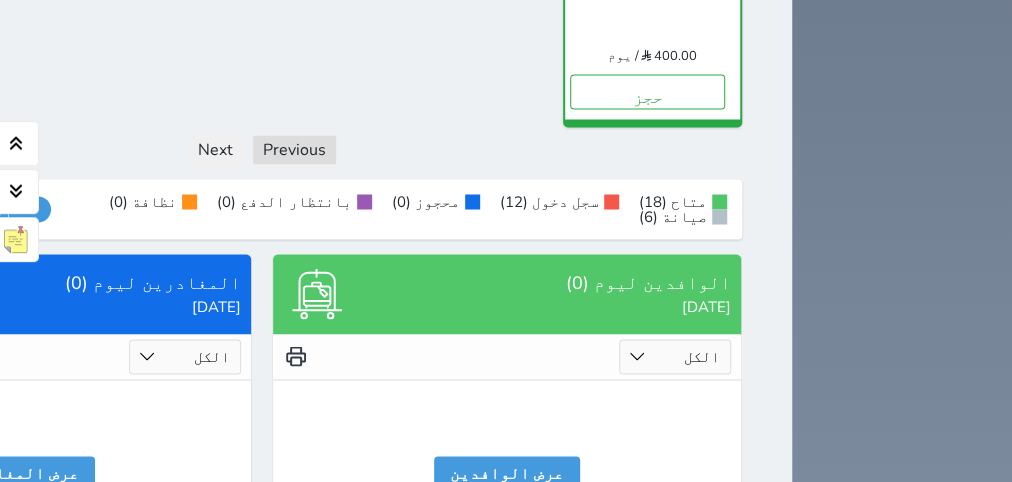 scroll, scrollTop: 1887, scrollLeft: 0, axis: vertical 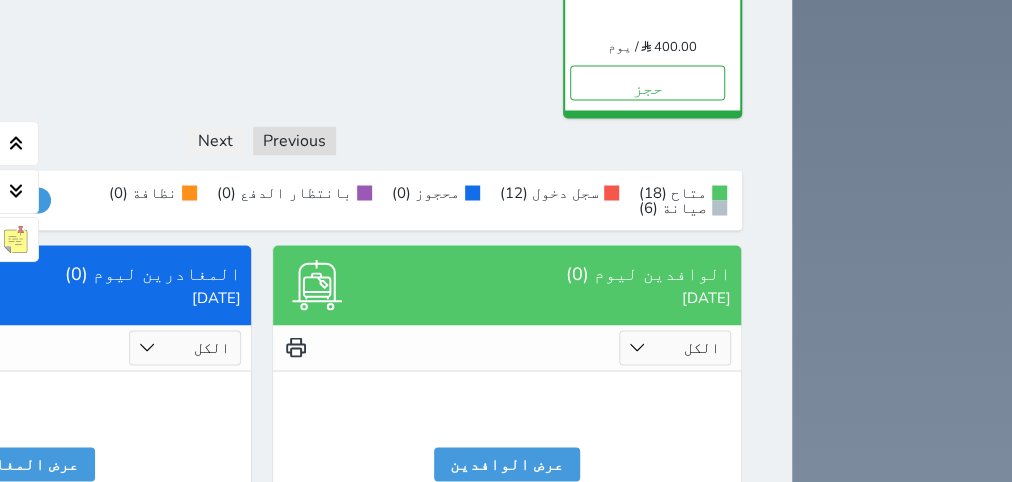 click on "صيانة (6)" at bounding box center (683, 207) 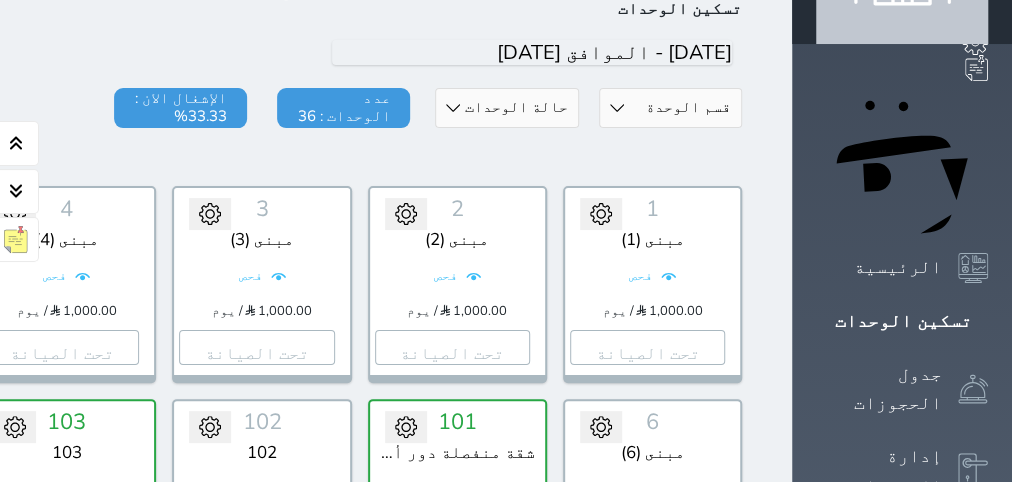 scroll, scrollTop: 0, scrollLeft: 0, axis: both 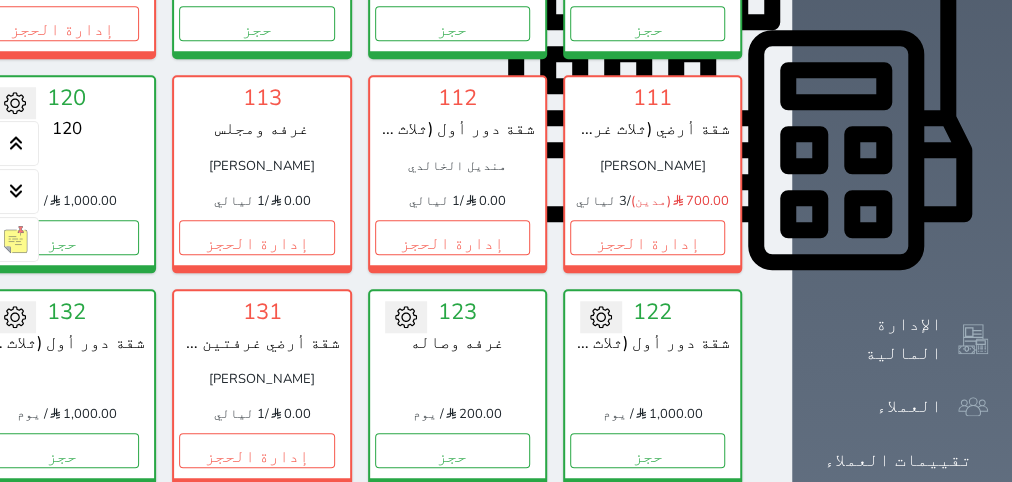 click at bounding box center [66, 166] 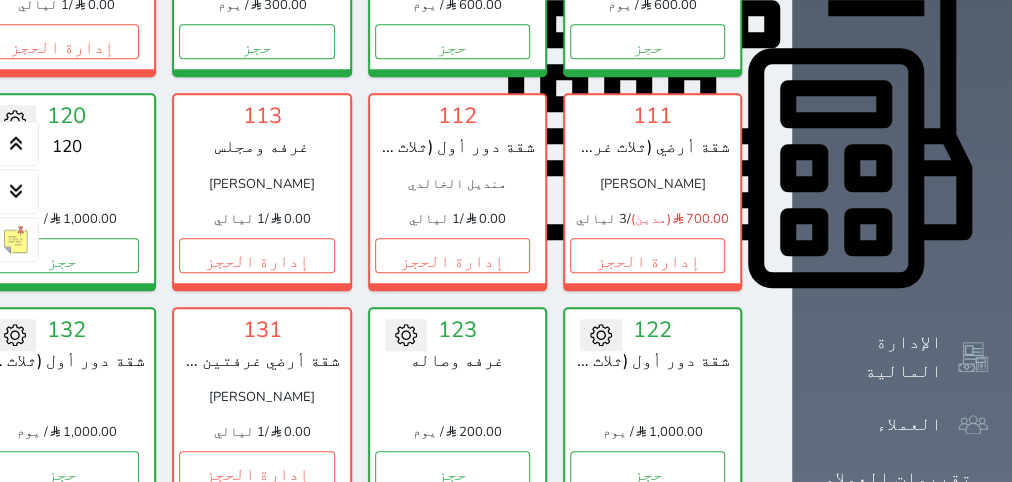 scroll, scrollTop: 882, scrollLeft: 0, axis: vertical 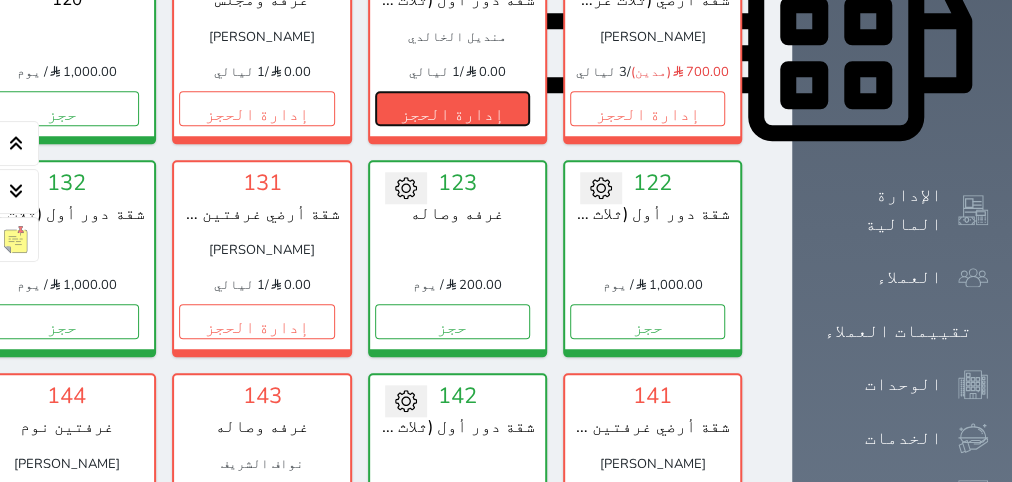 click on "إدارة الحجز" at bounding box center [452, 108] 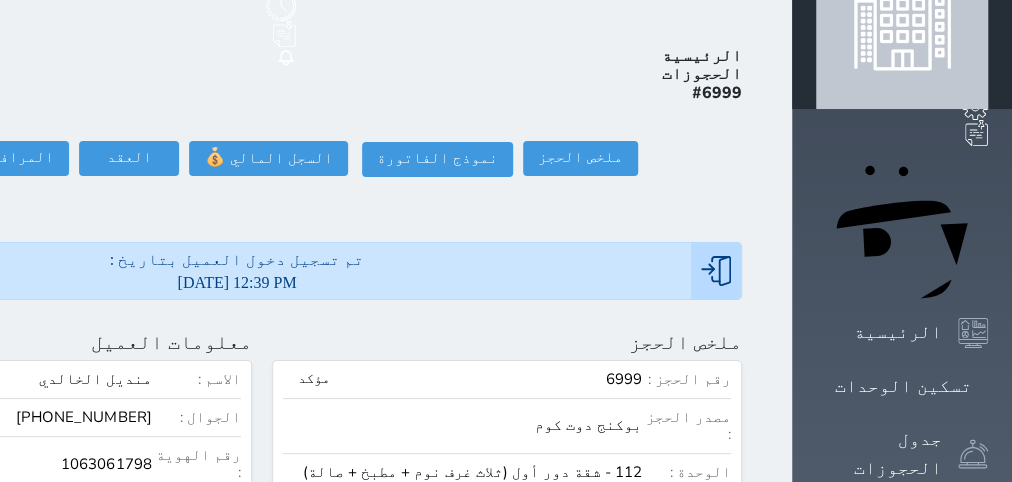 scroll, scrollTop: 0, scrollLeft: 0, axis: both 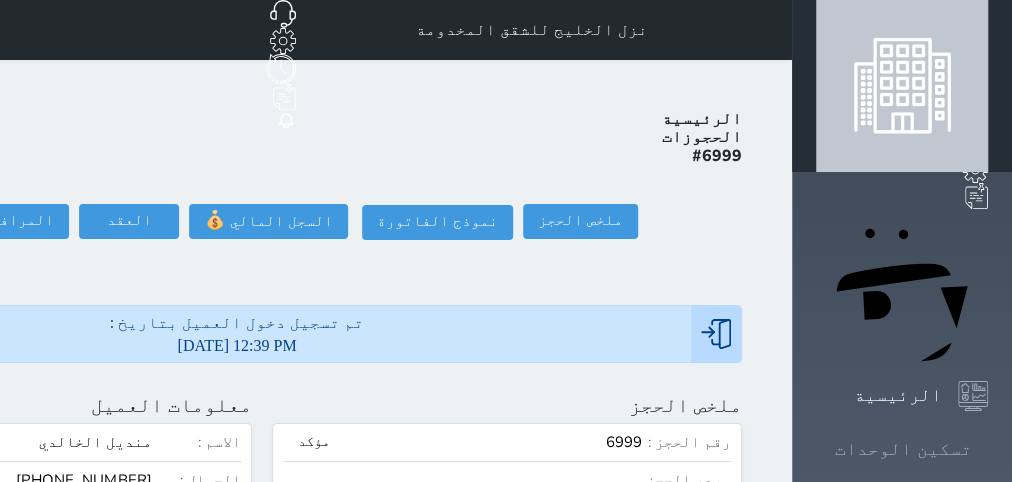 click on "تسكين الوحدات" at bounding box center [903, 449] 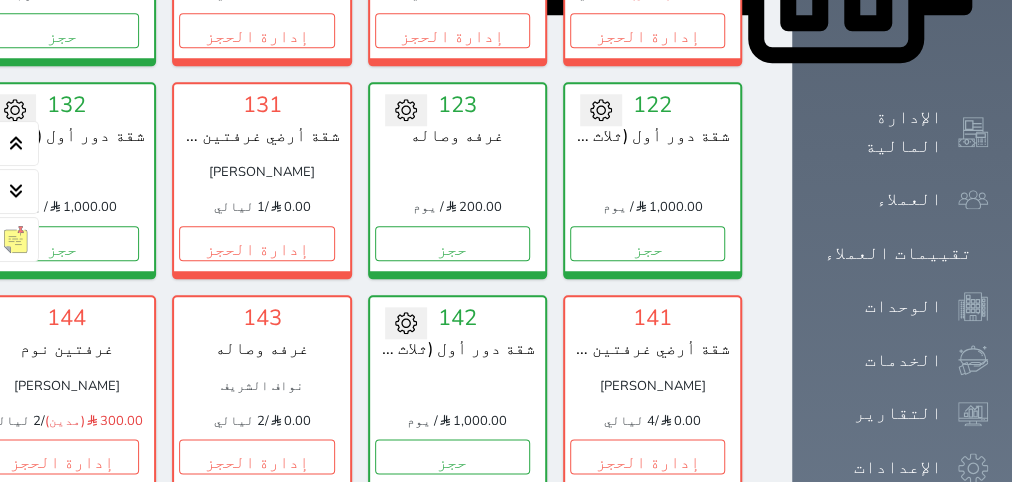 scroll, scrollTop: 1212, scrollLeft: 0, axis: vertical 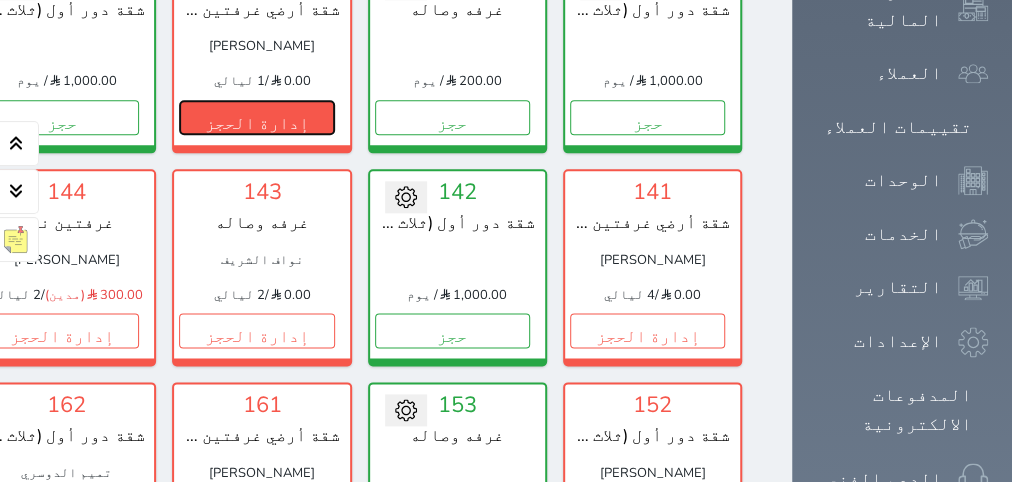 click on "إدارة الحجز" at bounding box center (256, 117) 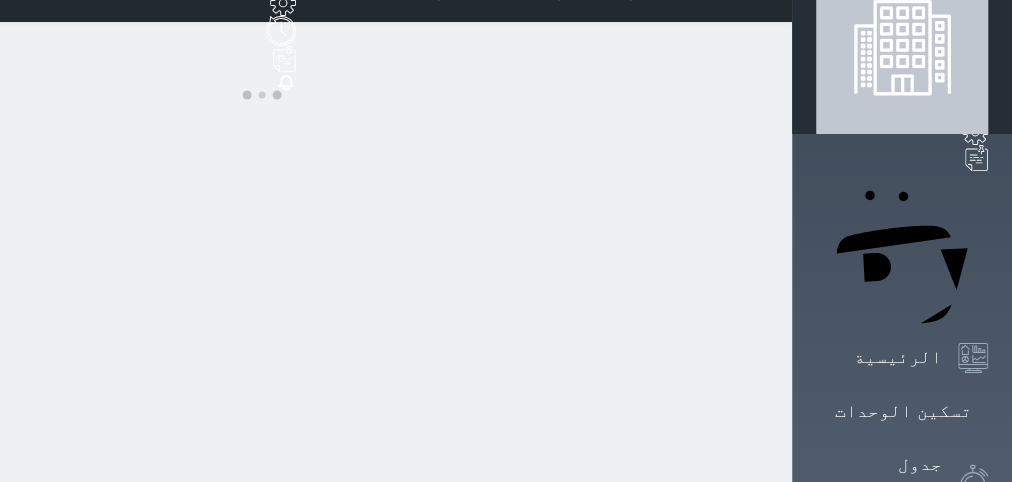 scroll, scrollTop: 0, scrollLeft: 0, axis: both 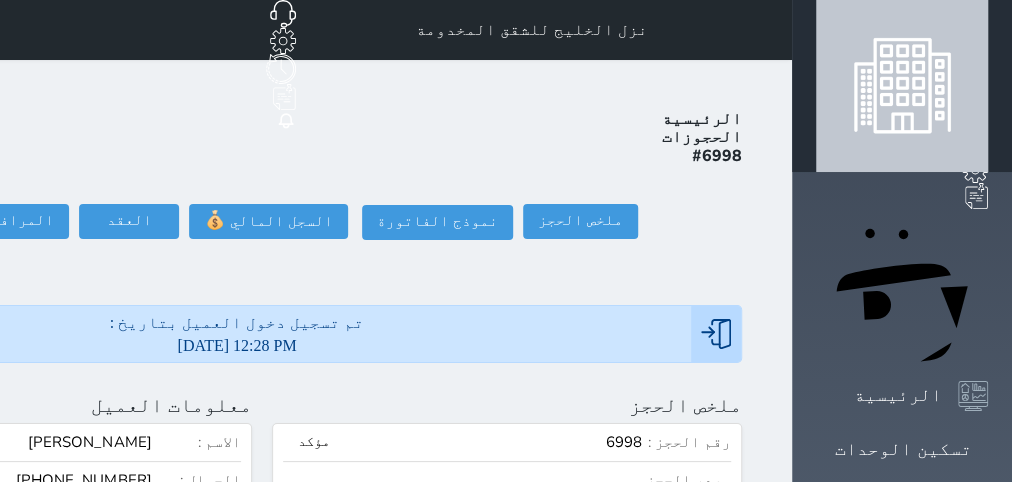 click on "[DATE] 12:28 PM" at bounding box center (237, 345) 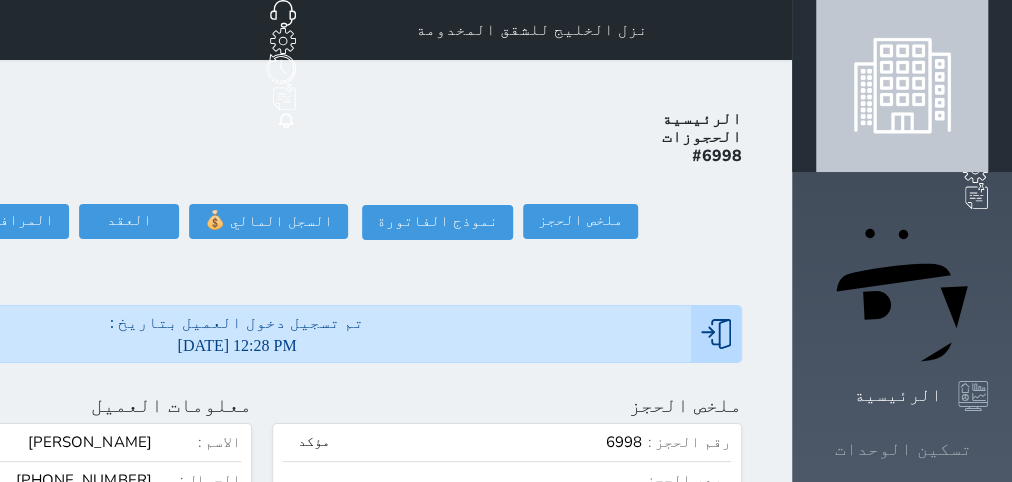 click on "تسكين الوحدات" at bounding box center [903, 449] 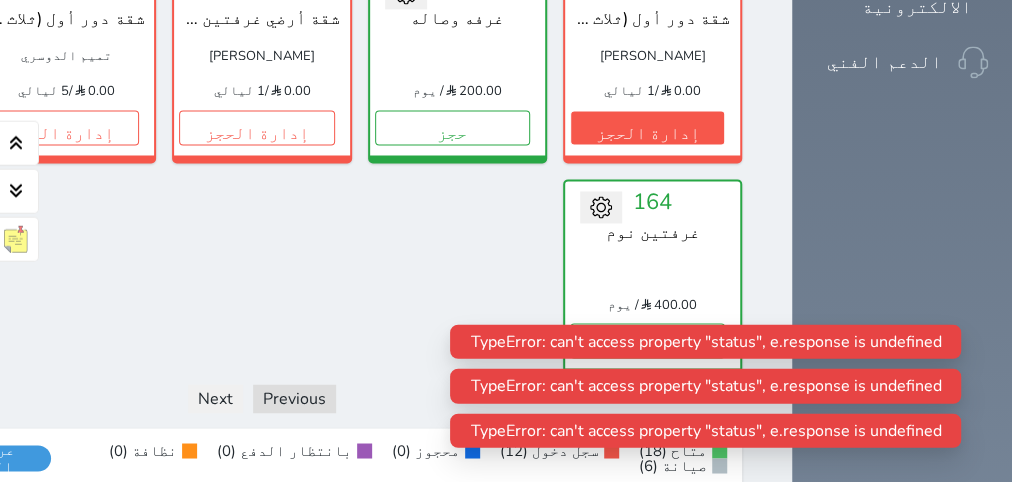 scroll, scrollTop: 1671, scrollLeft: 0, axis: vertical 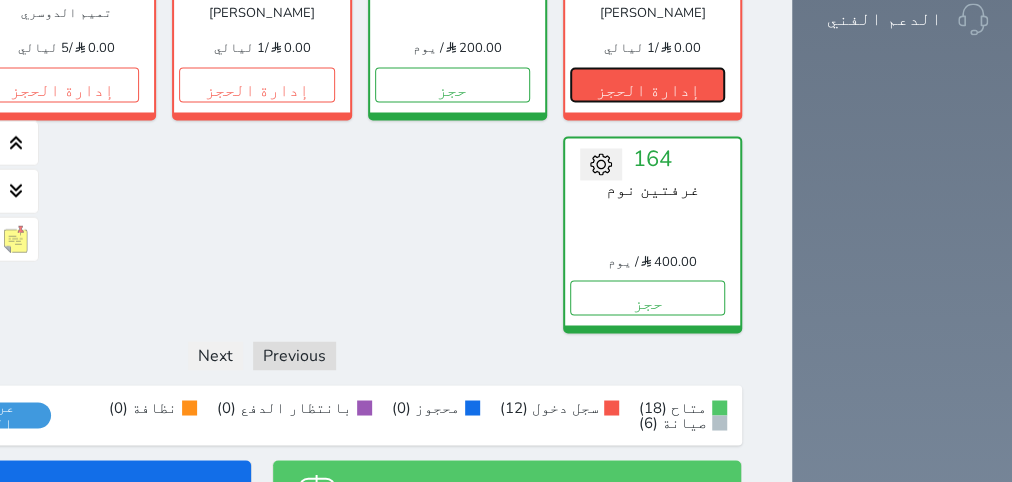 click on "إدارة الحجز" at bounding box center [647, 85] 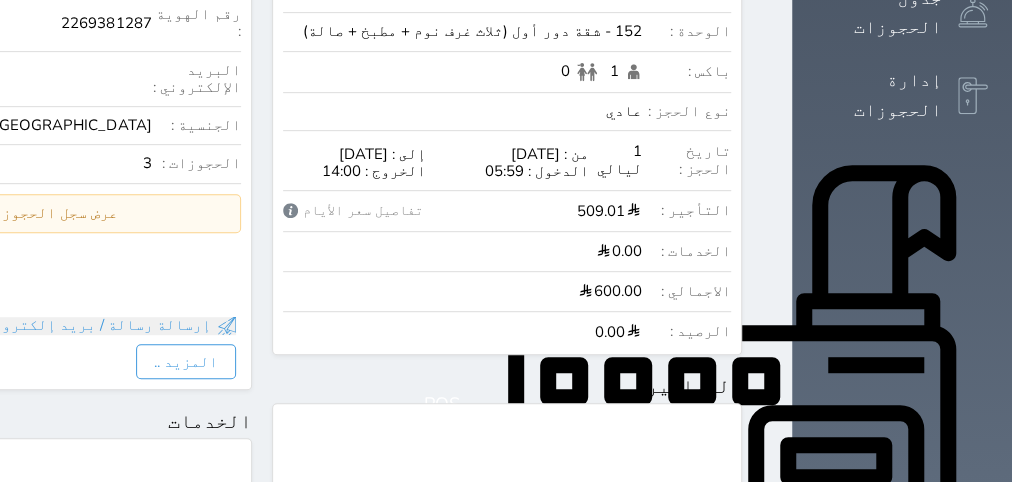 scroll, scrollTop: 0, scrollLeft: 0, axis: both 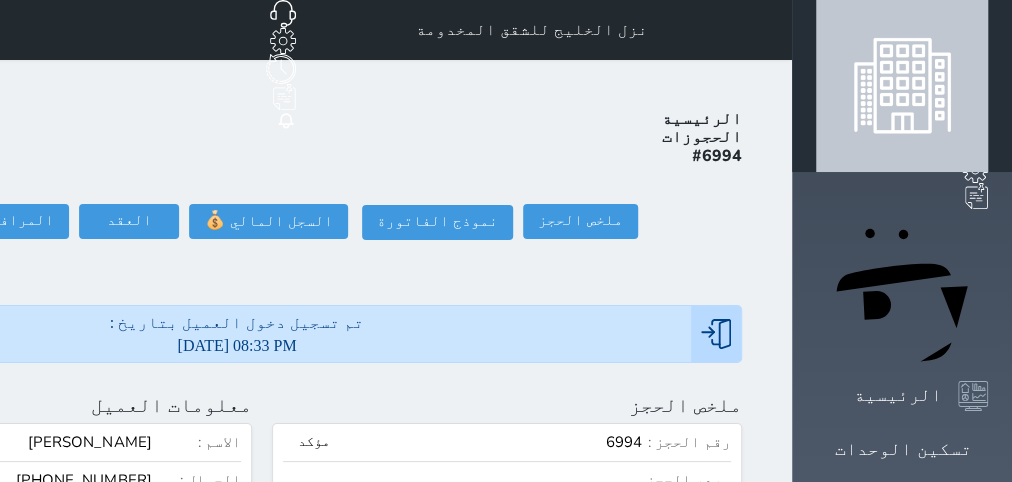 click on "تسجيل مغادرة" at bounding box center (-142, 221) 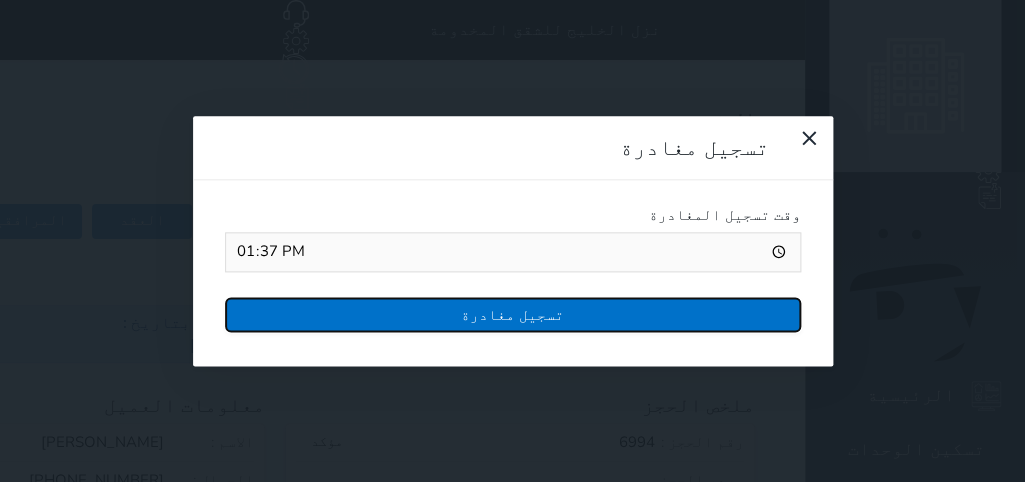 click on "تسجيل مغادرة" at bounding box center [513, 314] 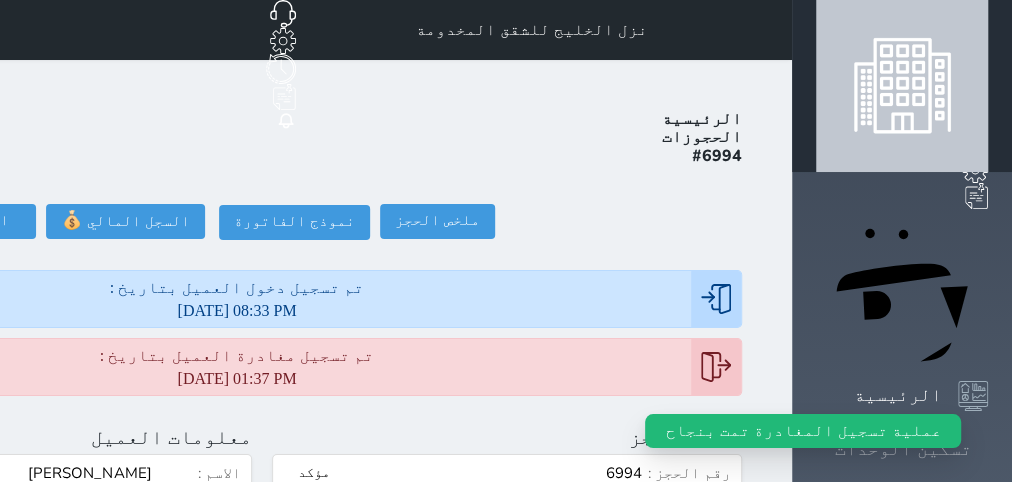 click on "تسكين الوحدات" at bounding box center (903, 449) 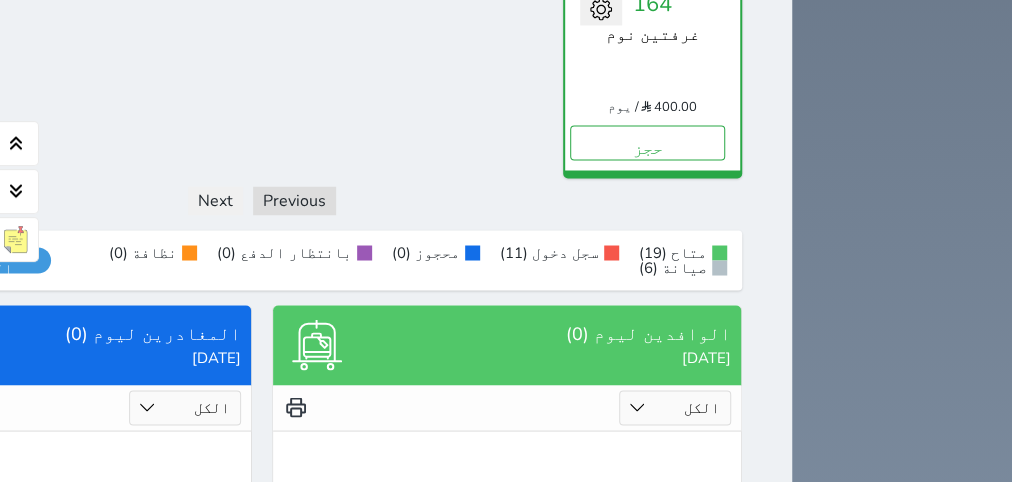 scroll, scrollTop: 1842, scrollLeft: 0, axis: vertical 